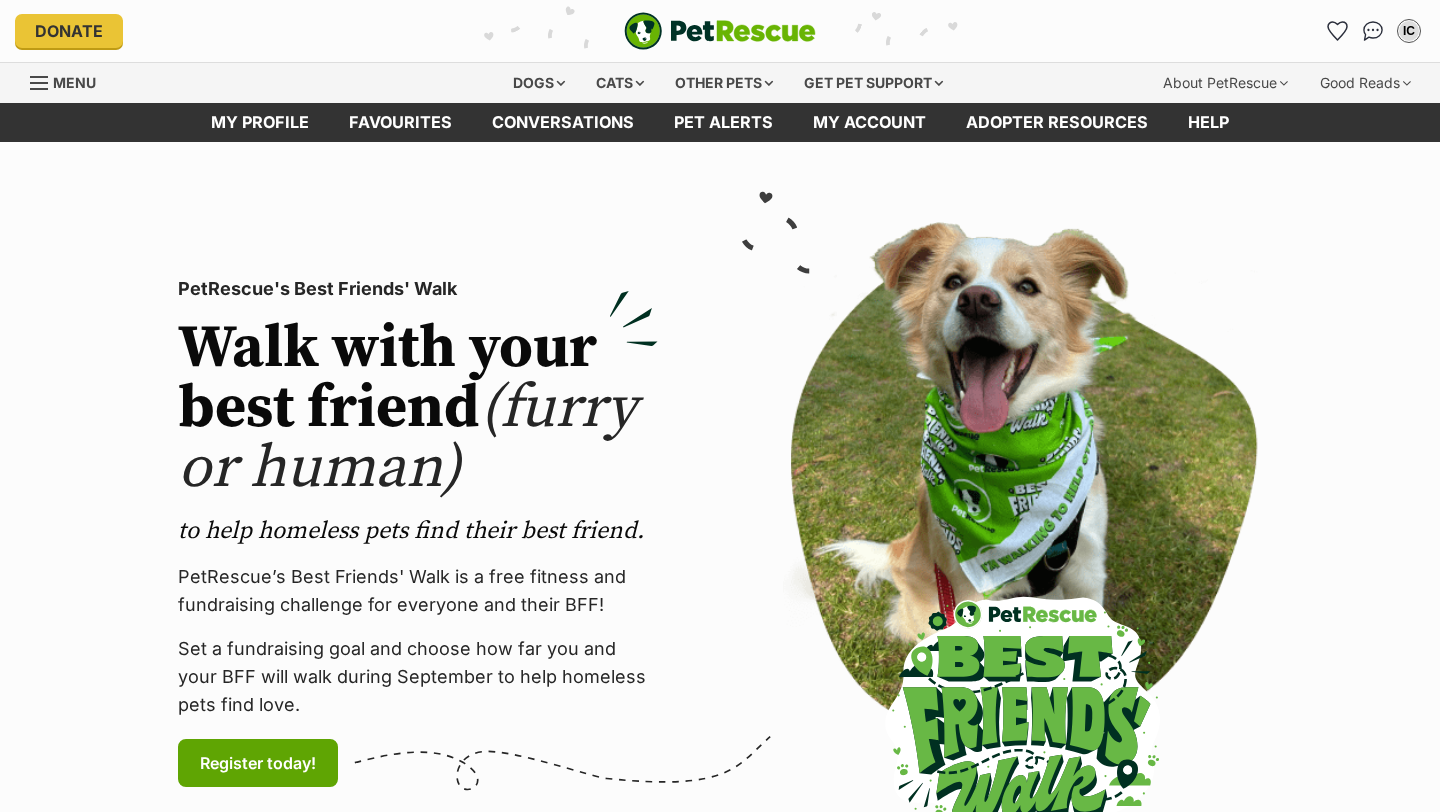 scroll, scrollTop: 0, scrollLeft: 0, axis: both 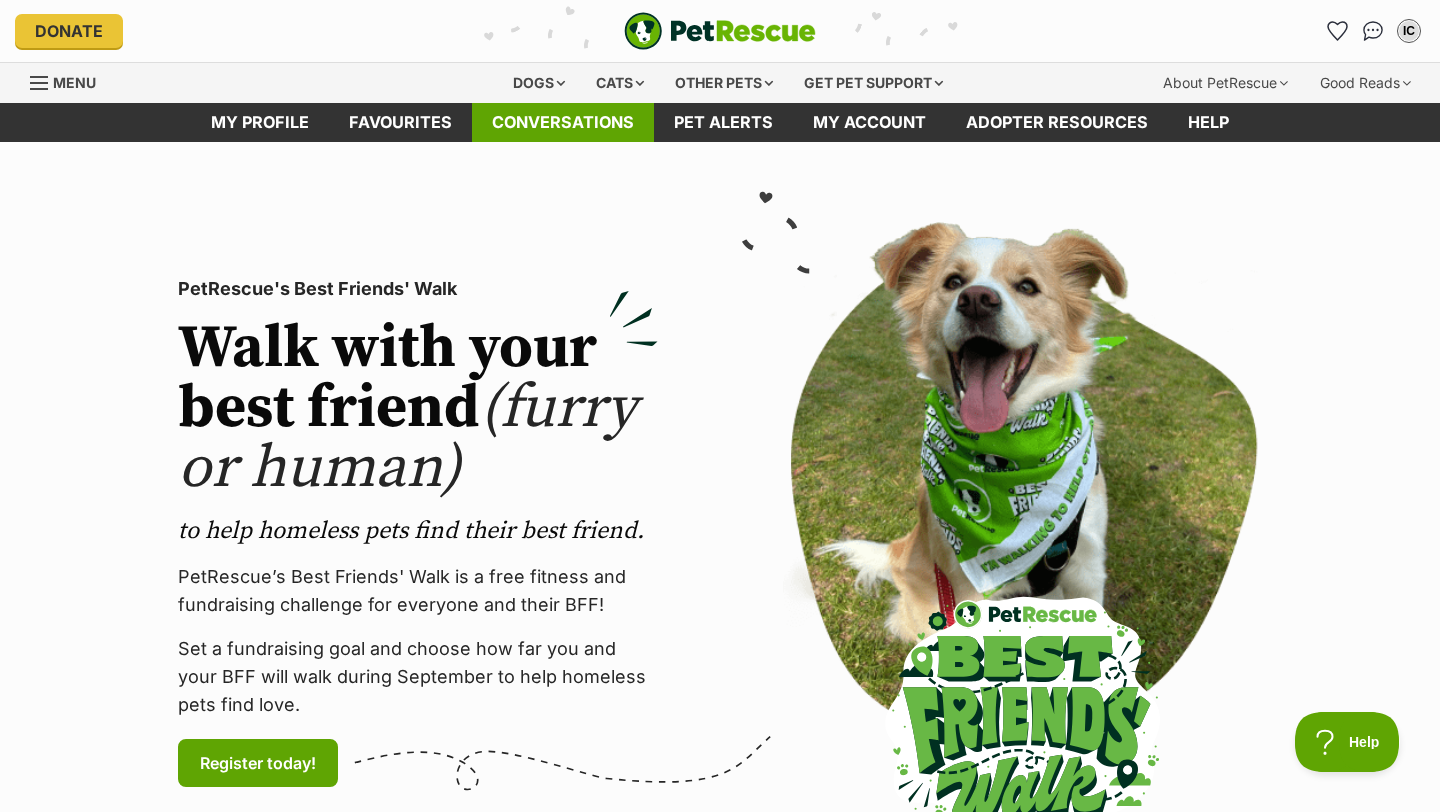 click on "Conversations" at bounding box center (563, 122) 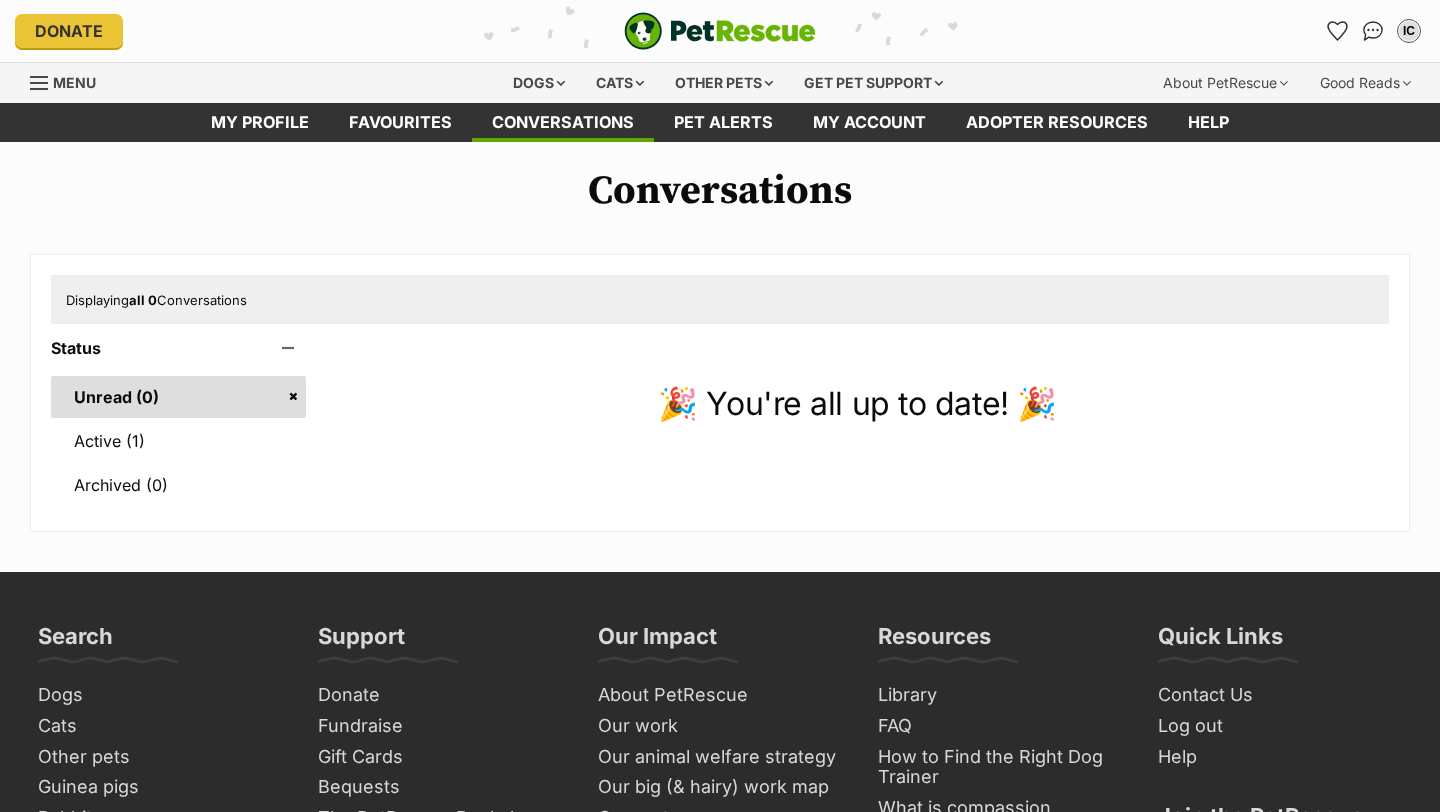 scroll, scrollTop: 0, scrollLeft: 0, axis: both 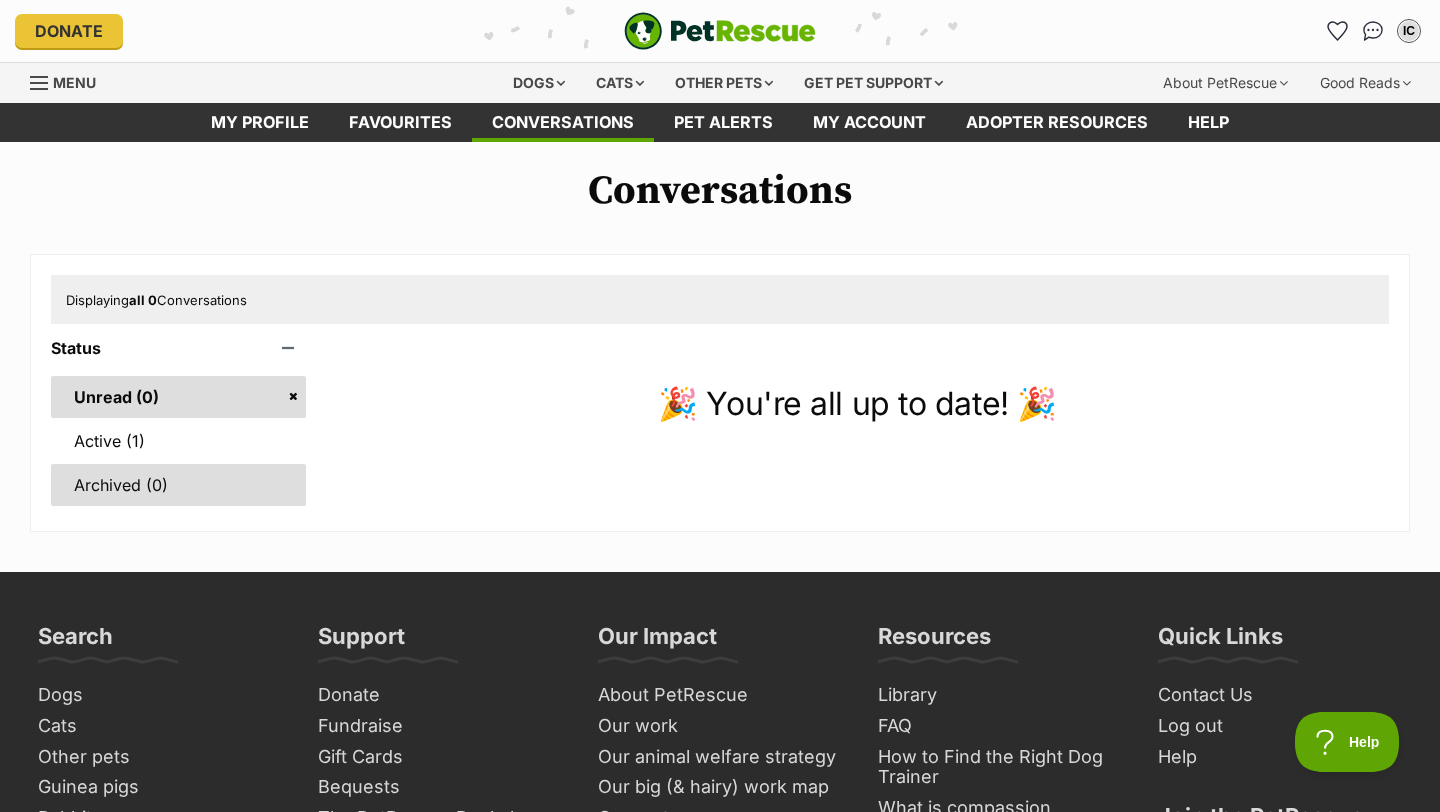 click on "Archived (0)" at bounding box center [178, 485] 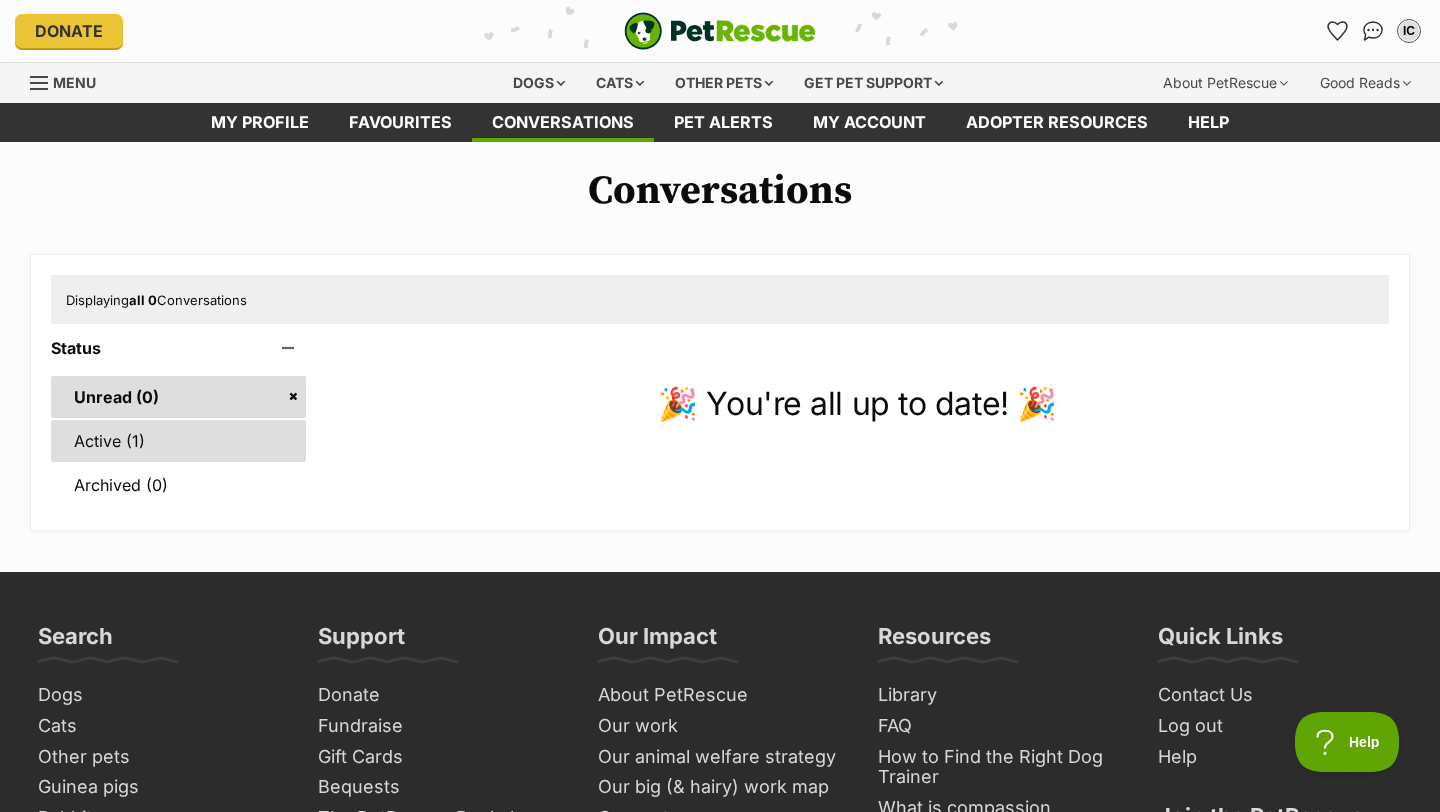 click on "Active (1)" at bounding box center [178, 441] 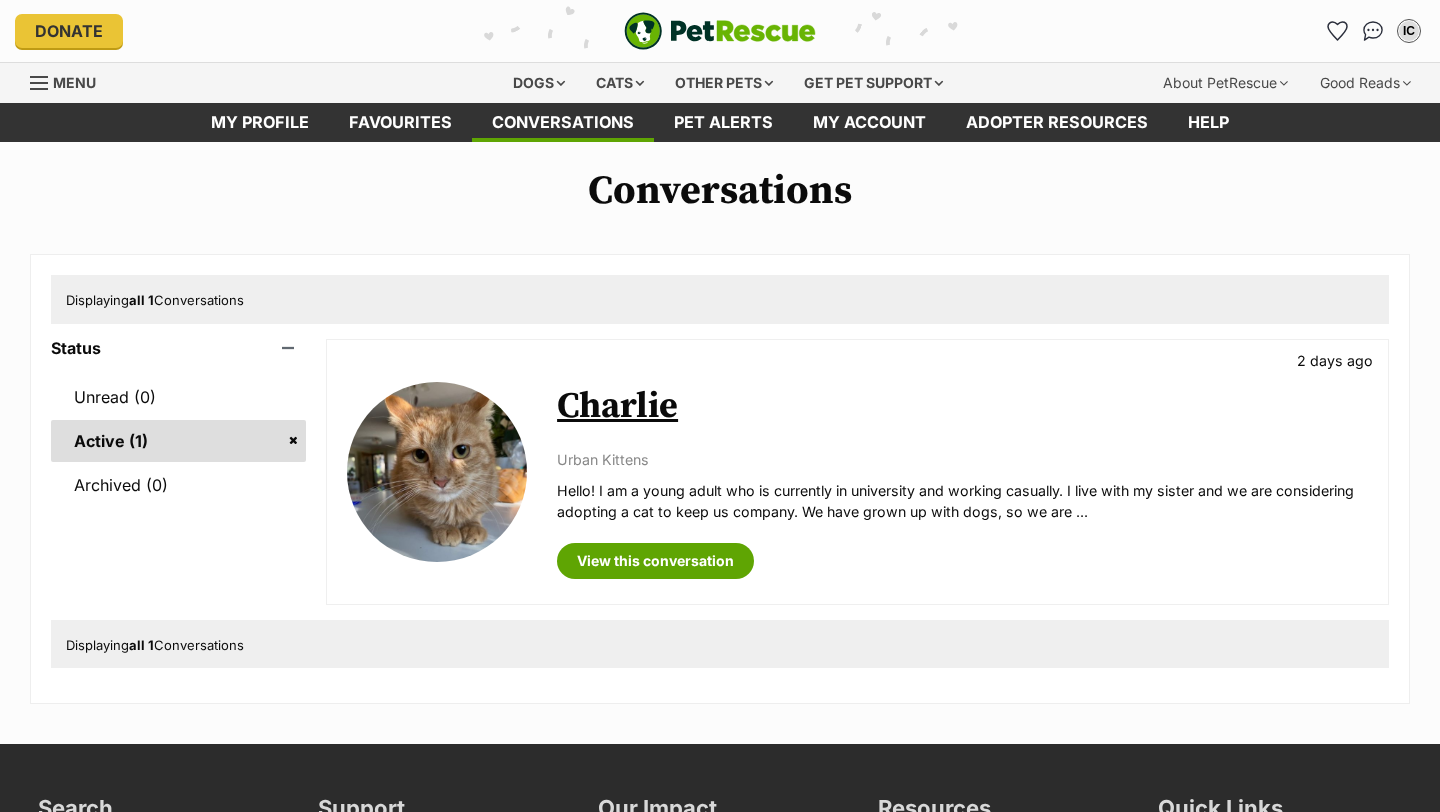 scroll, scrollTop: 0, scrollLeft: 0, axis: both 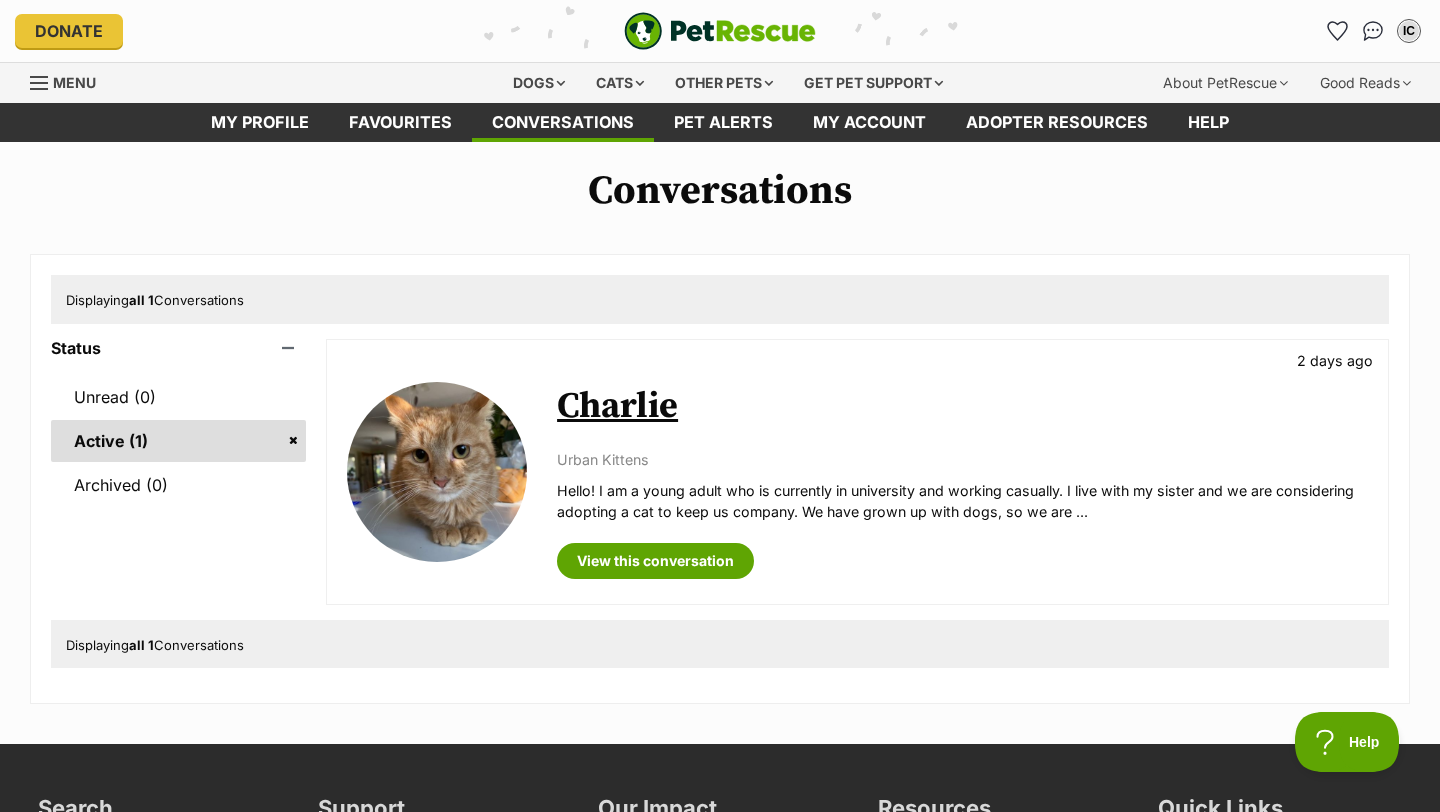 click on "Charlie" at bounding box center [617, 406] 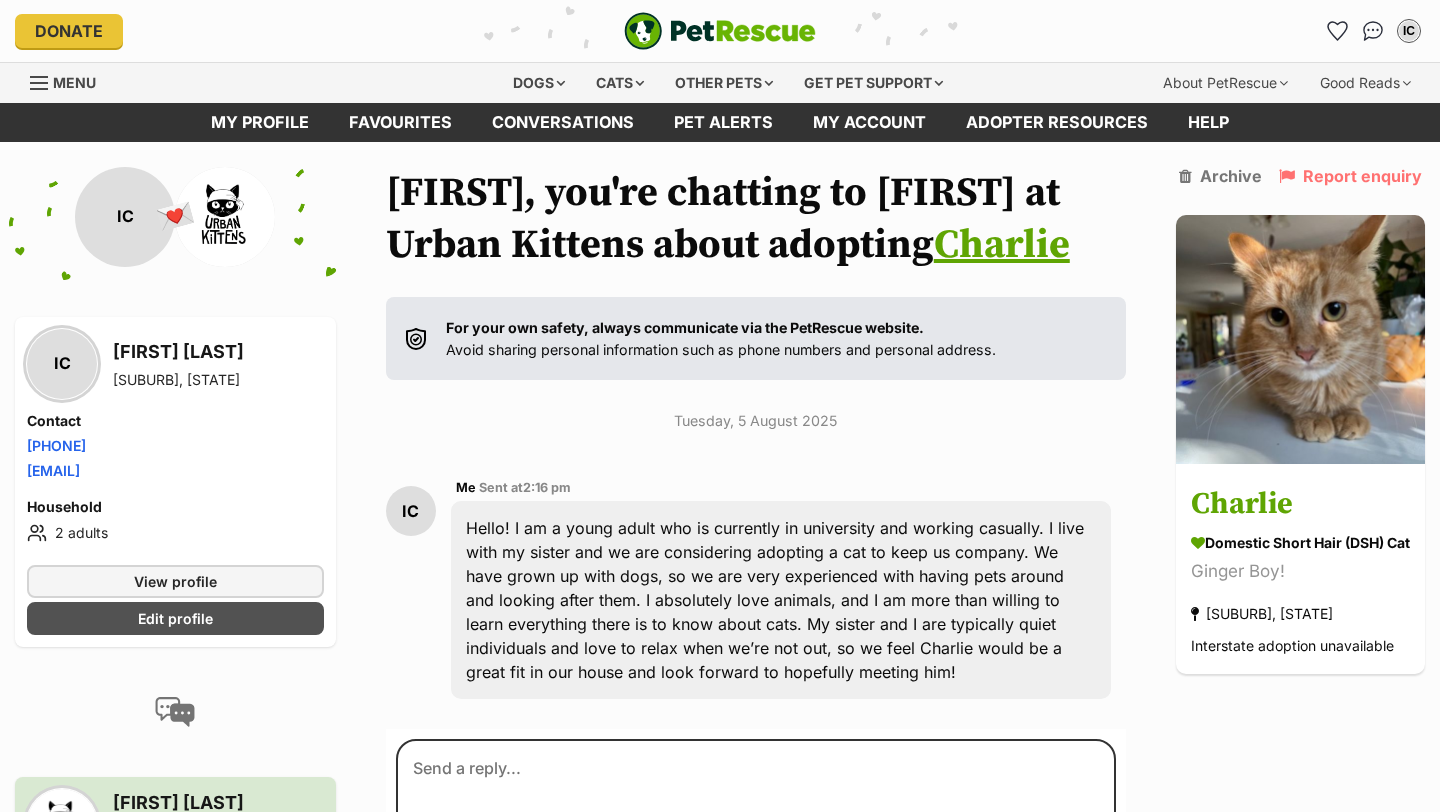 scroll, scrollTop: 0, scrollLeft: 0, axis: both 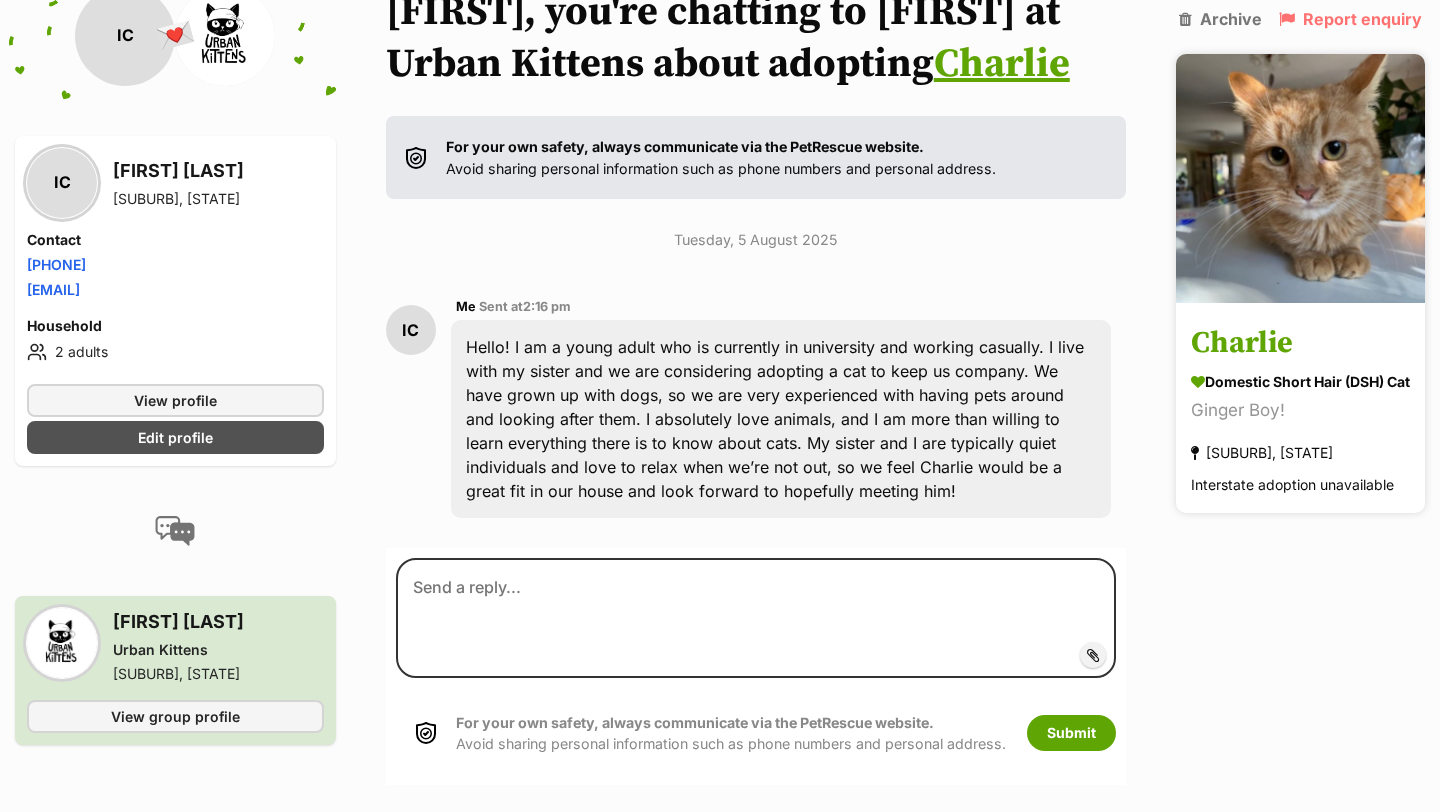 click on "Charlie" at bounding box center (1300, 344) 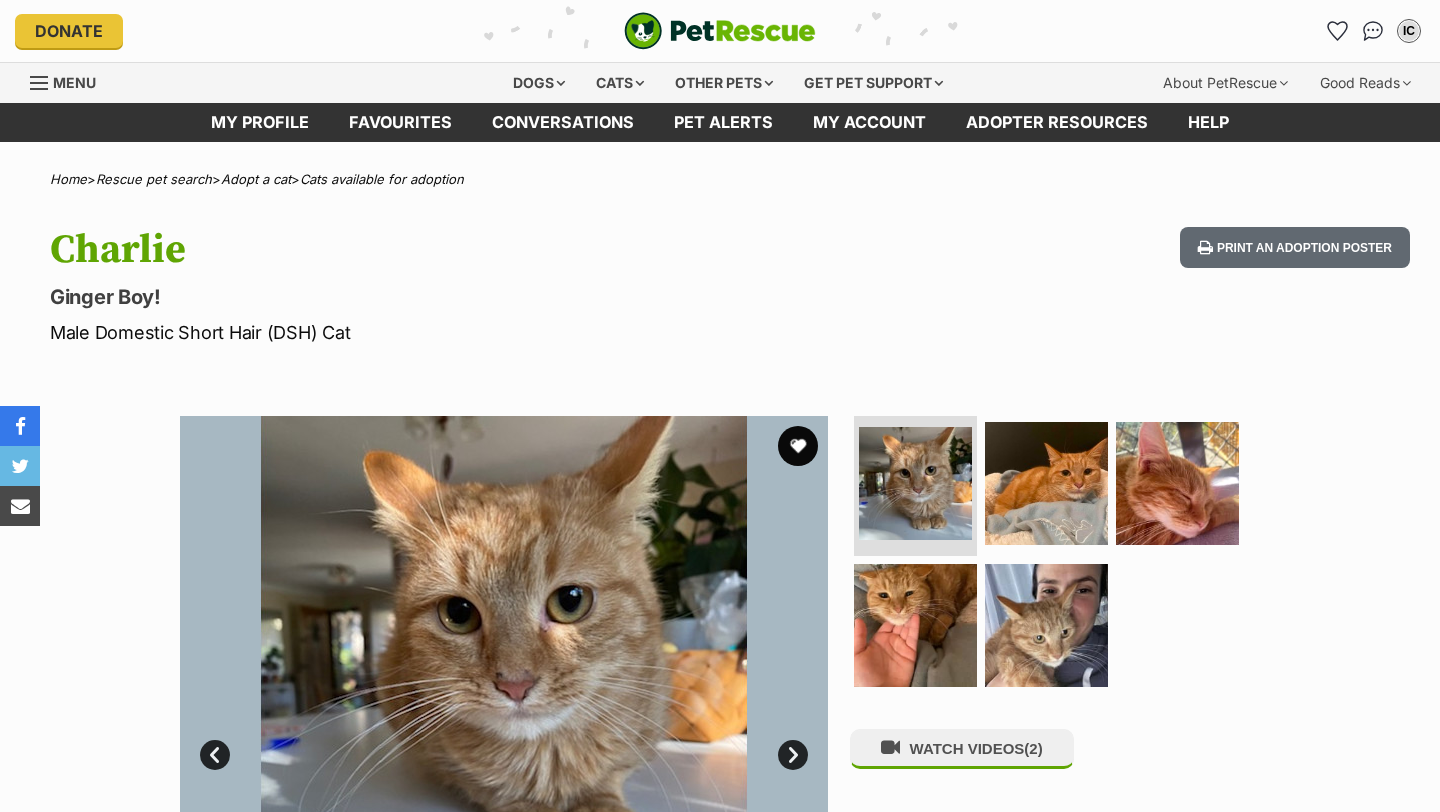 scroll, scrollTop: 0, scrollLeft: 0, axis: both 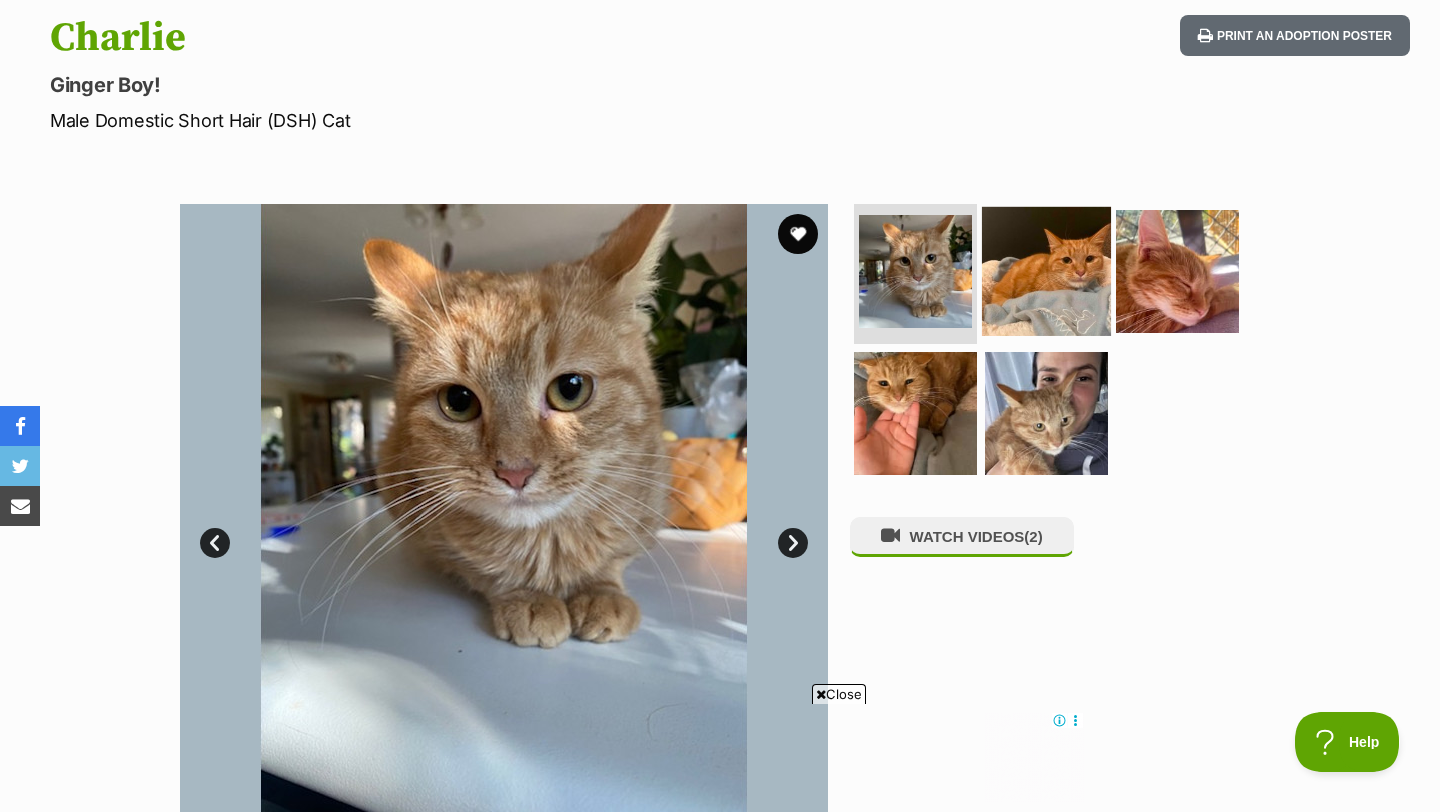 click at bounding box center [1046, 271] 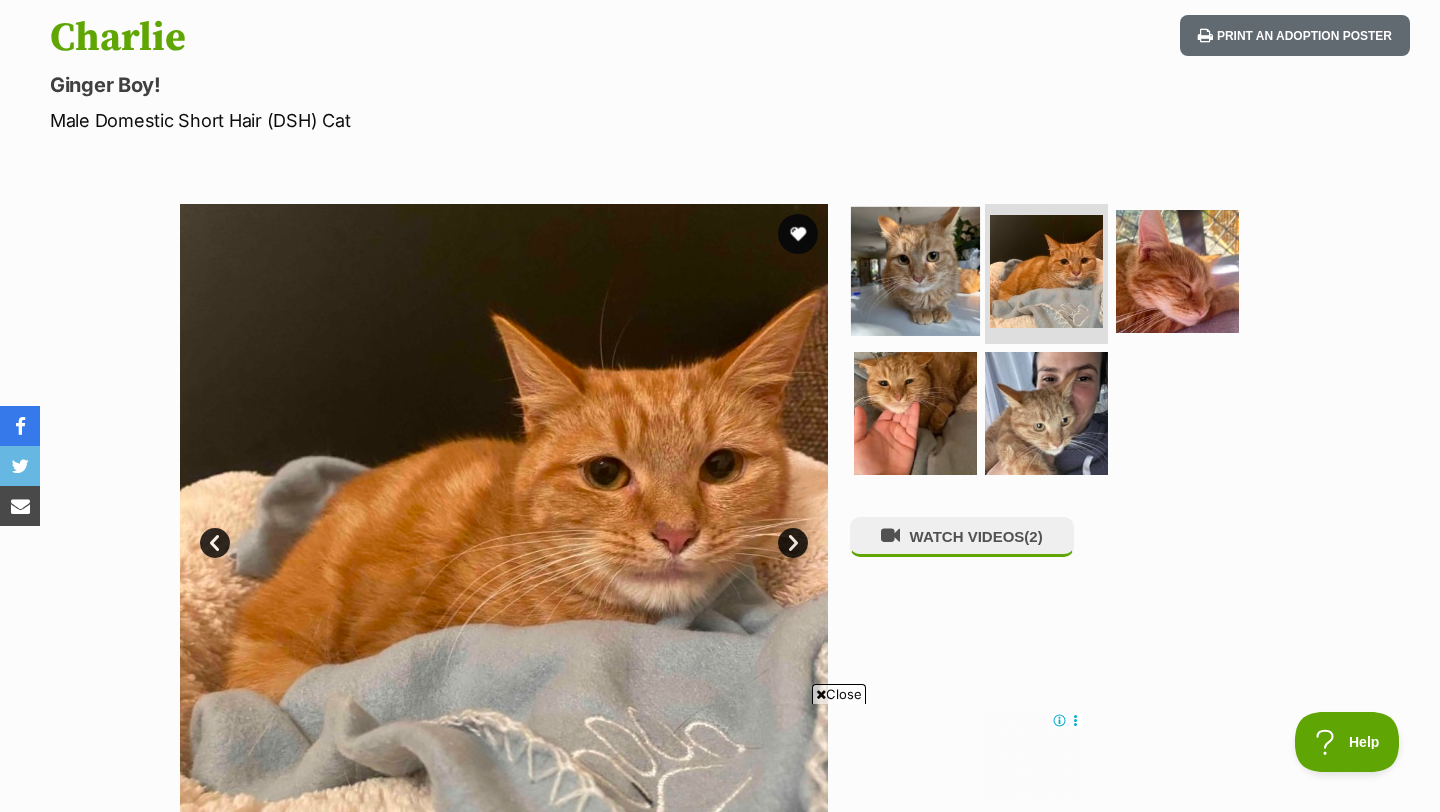 click at bounding box center (915, 271) 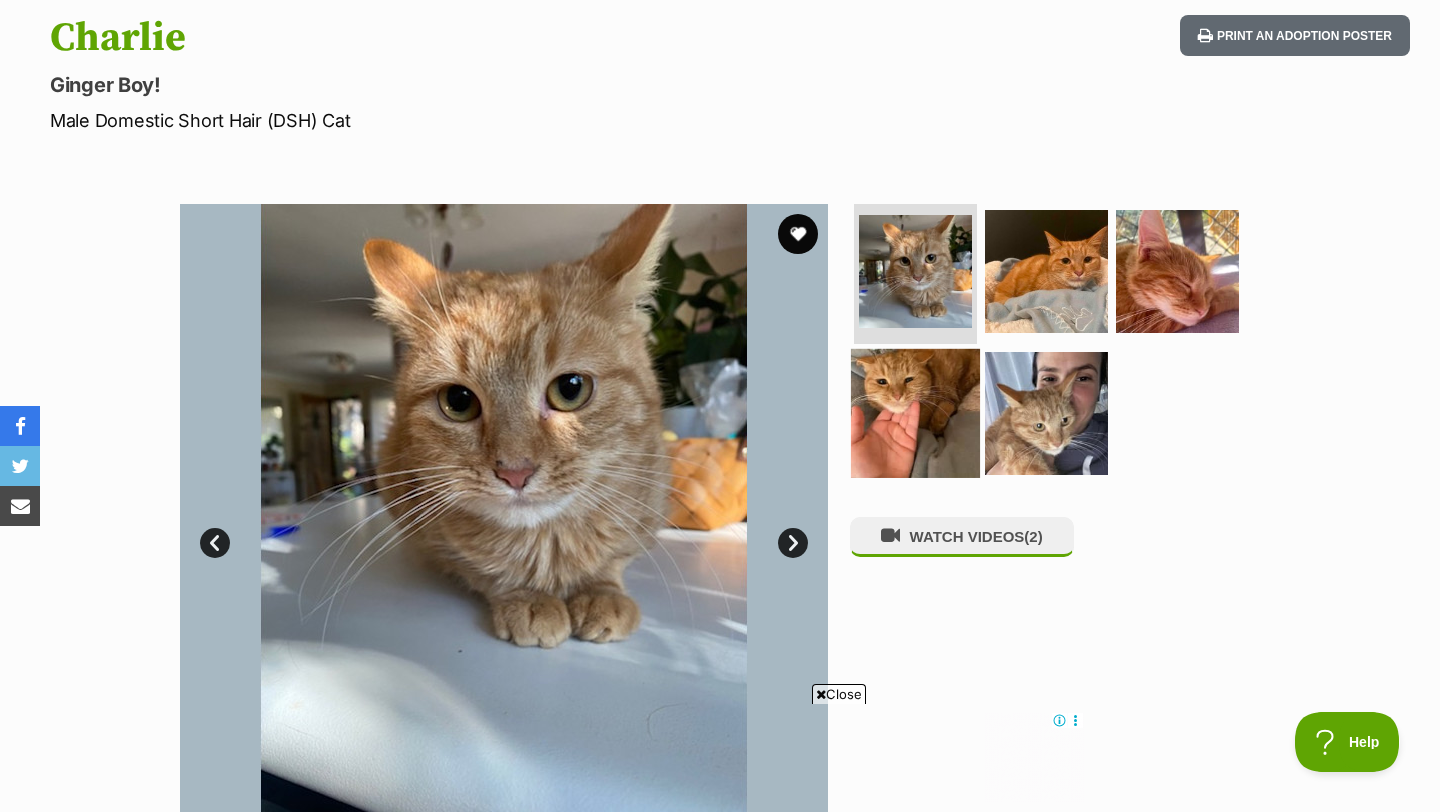 scroll, scrollTop: 0, scrollLeft: 0, axis: both 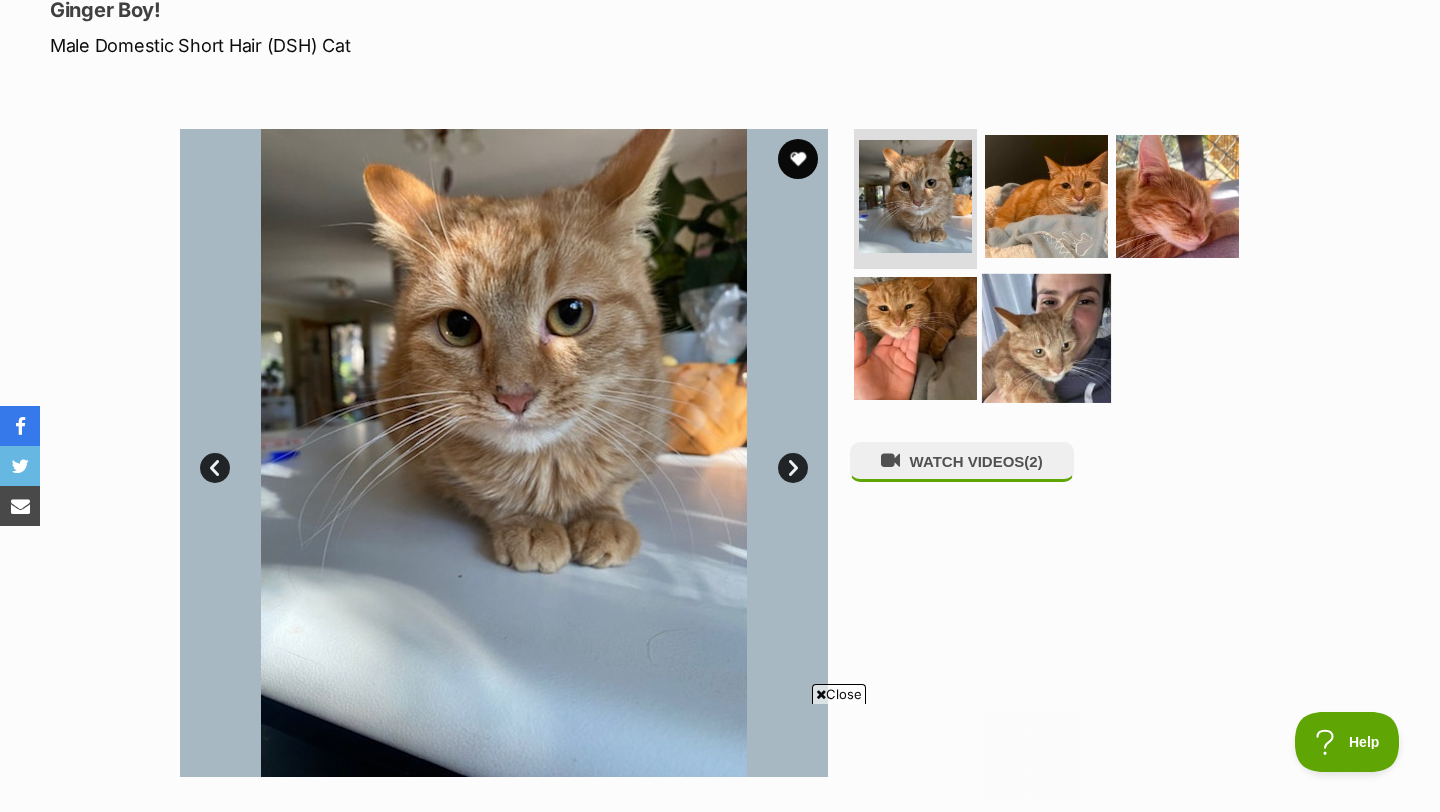 click at bounding box center (1046, 337) 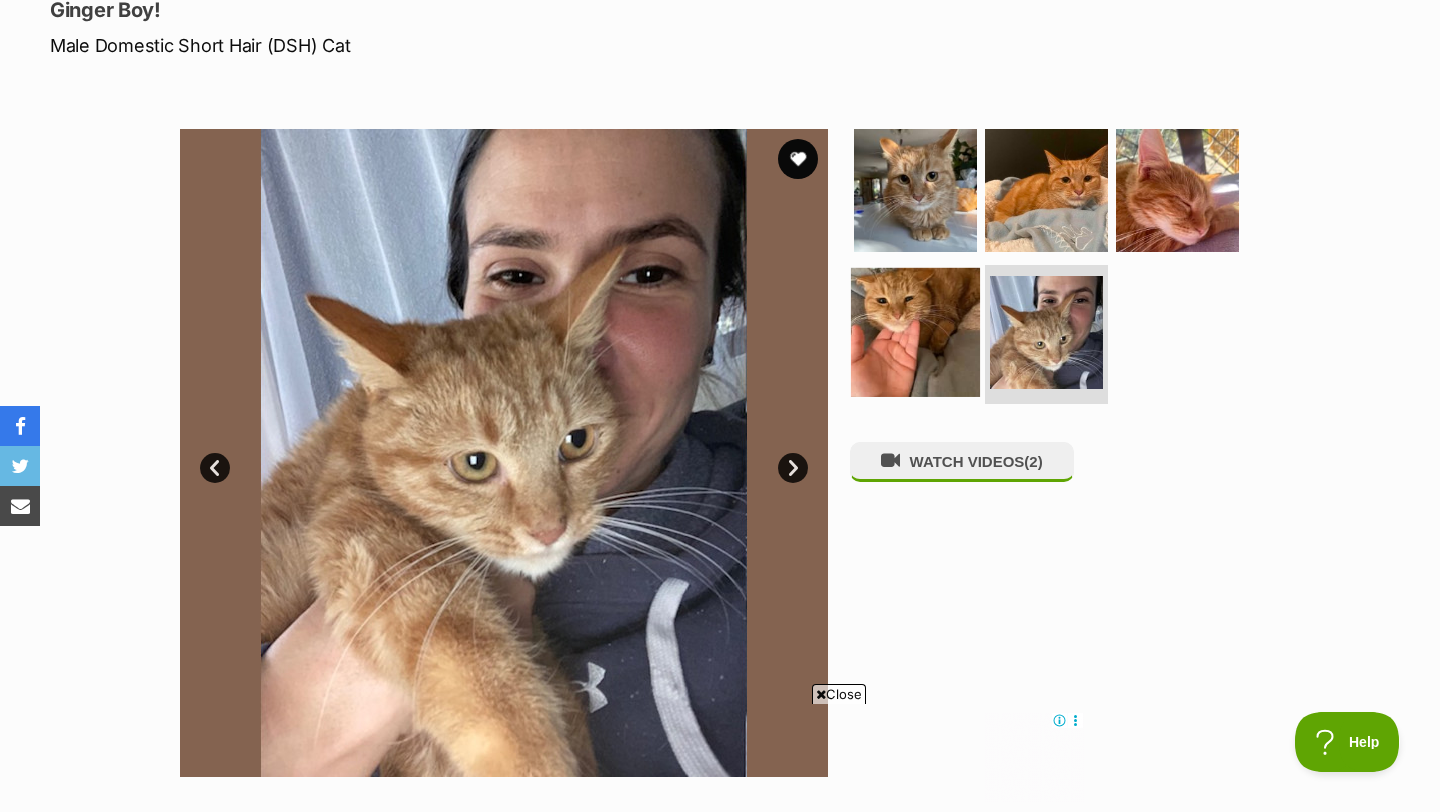click at bounding box center (915, 331) 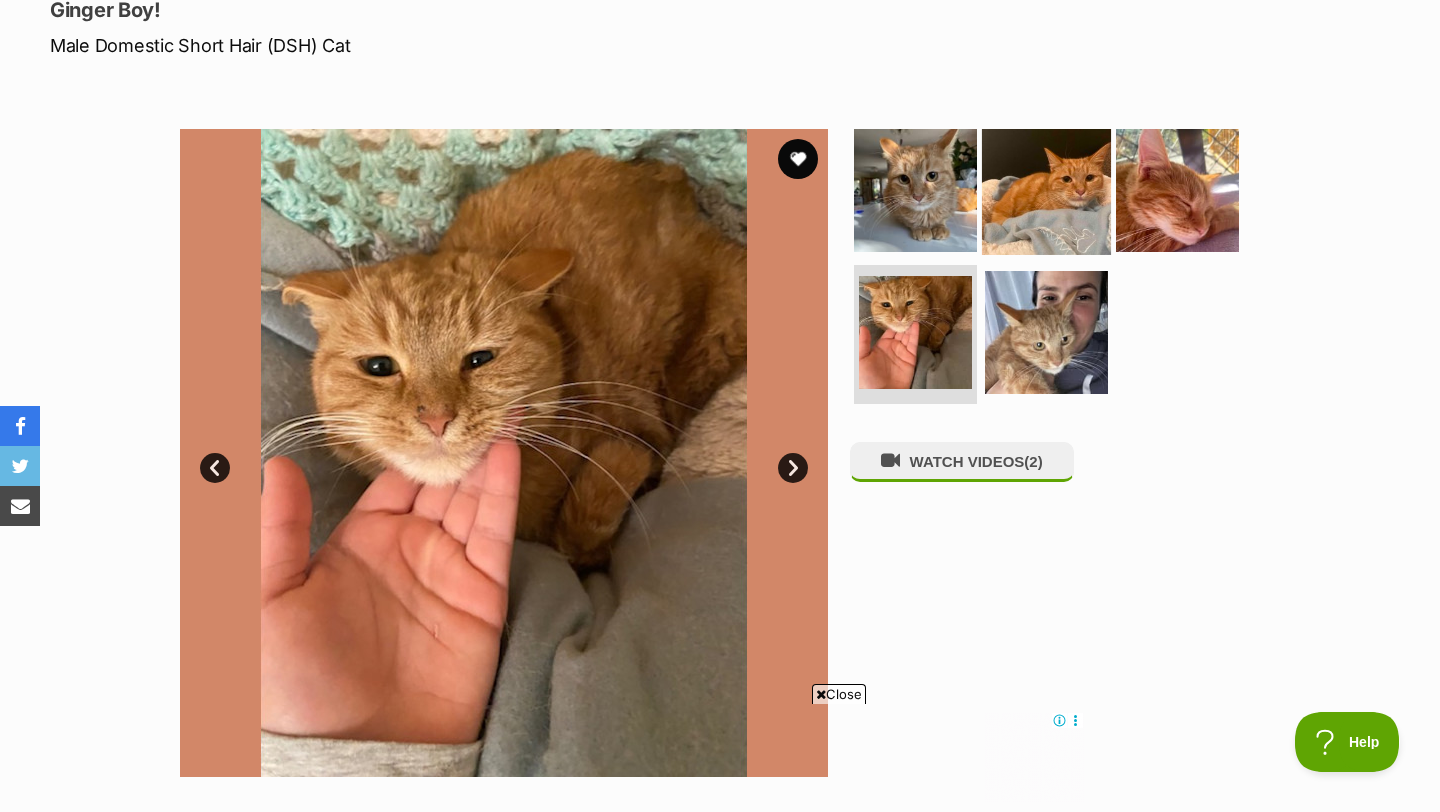 click at bounding box center [1046, 190] 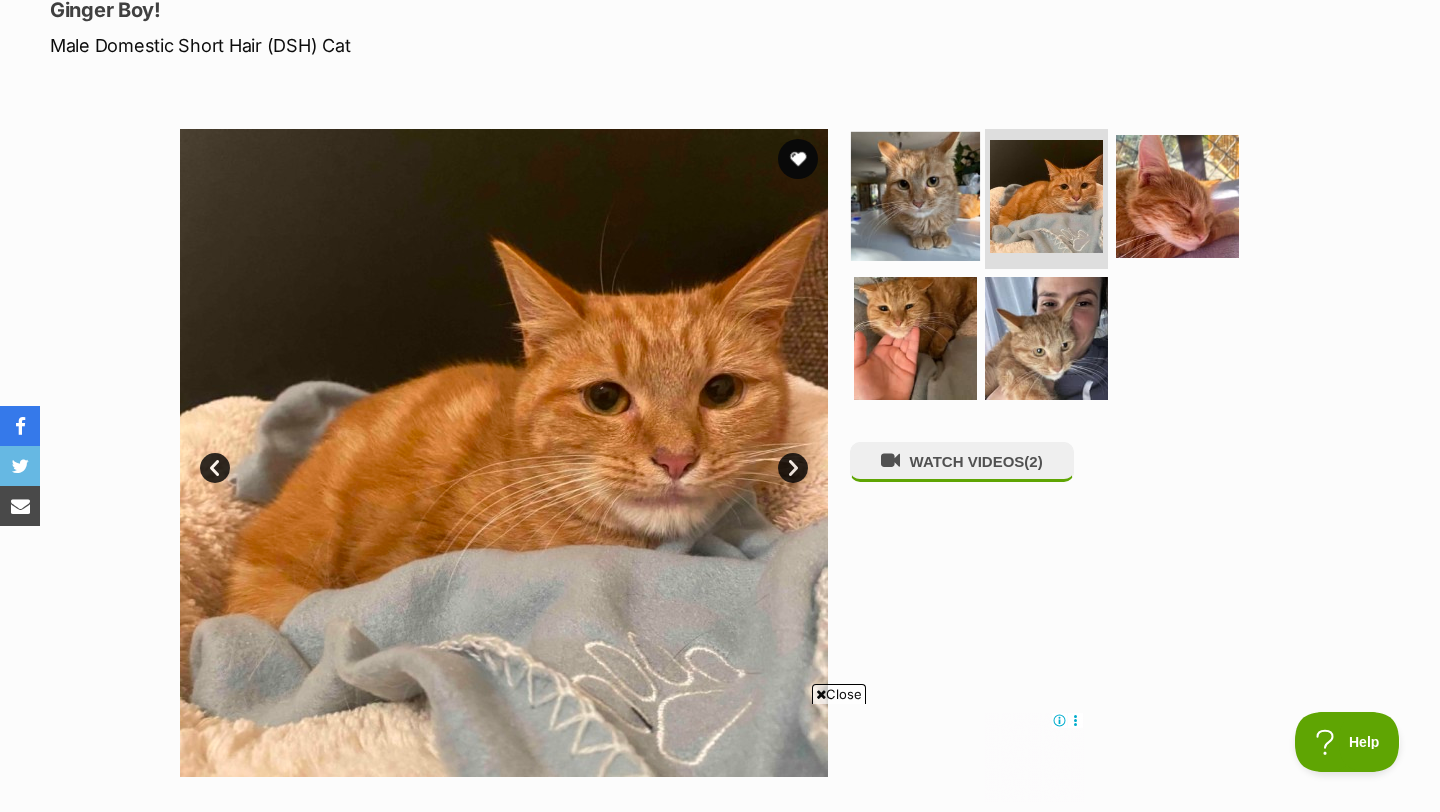 click at bounding box center [915, 196] 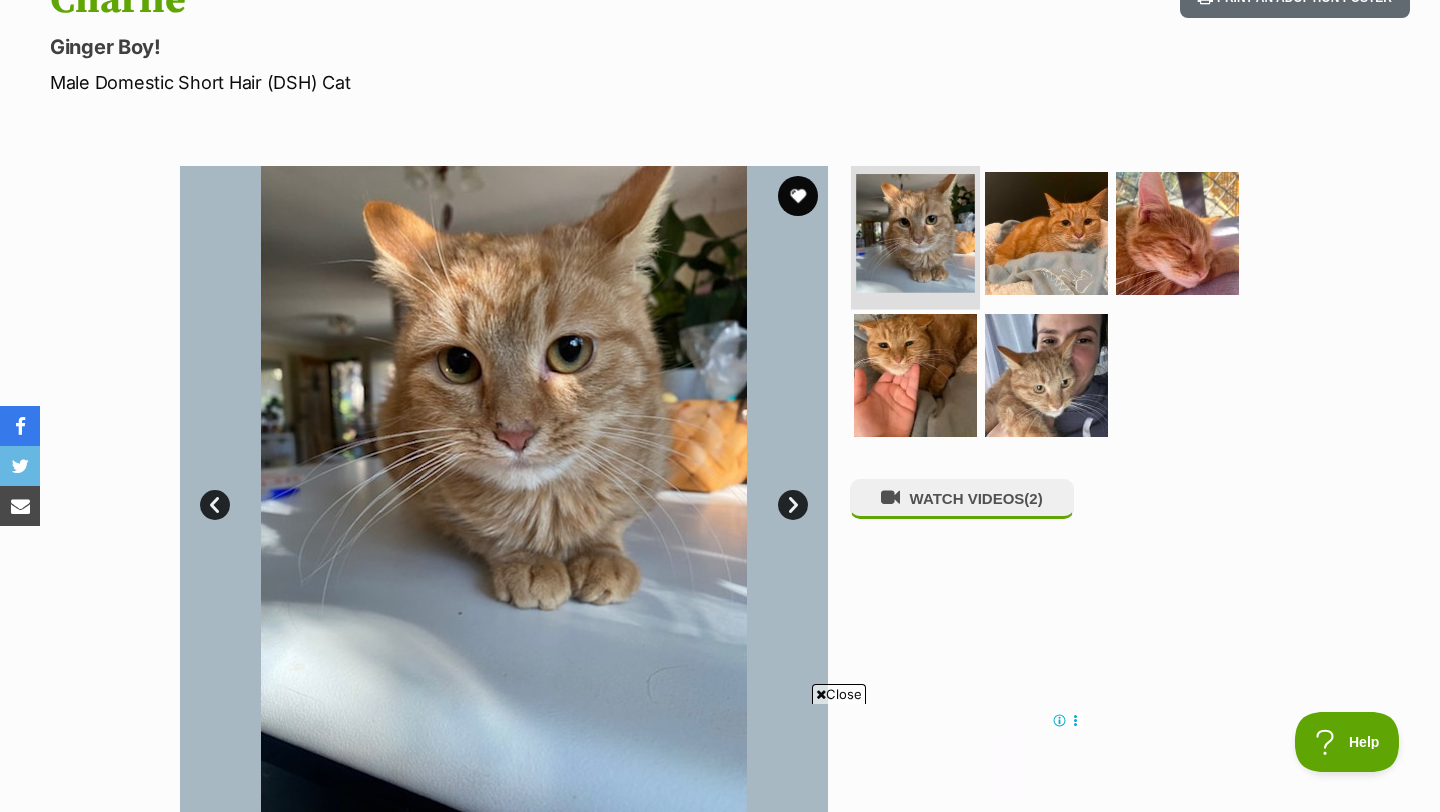 scroll, scrollTop: 281, scrollLeft: 0, axis: vertical 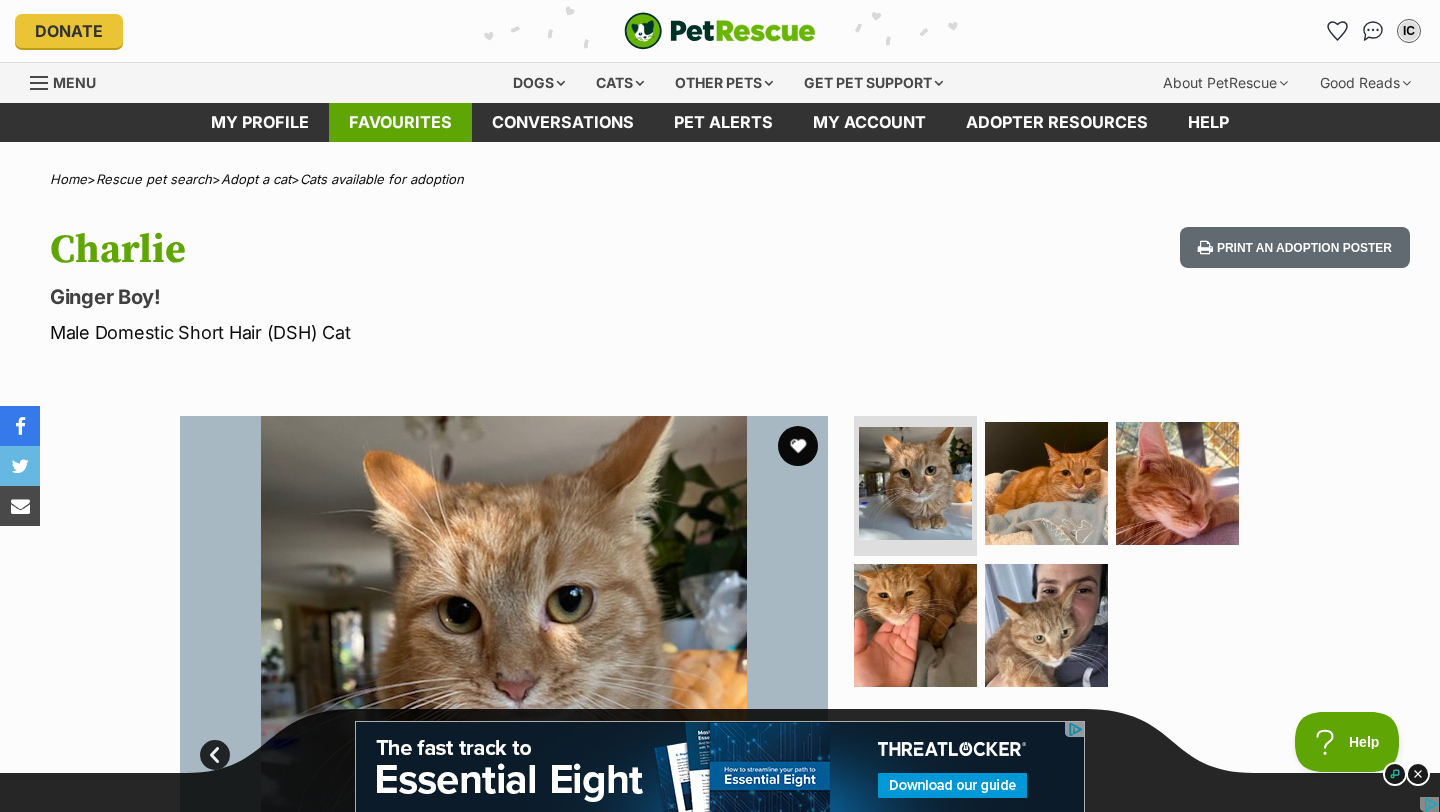 click on "Favourites" at bounding box center [400, 122] 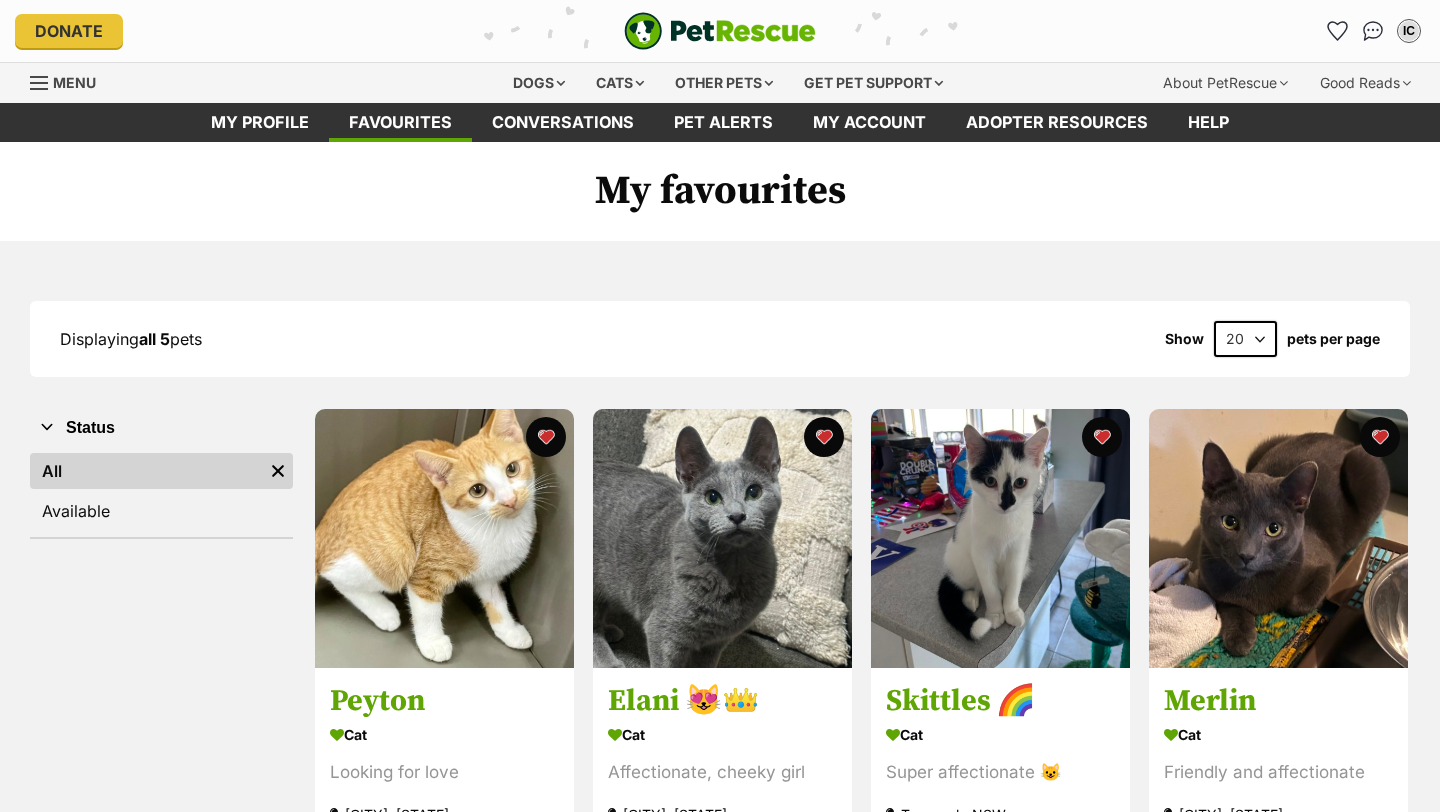 scroll, scrollTop: 0, scrollLeft: 0, axis: both 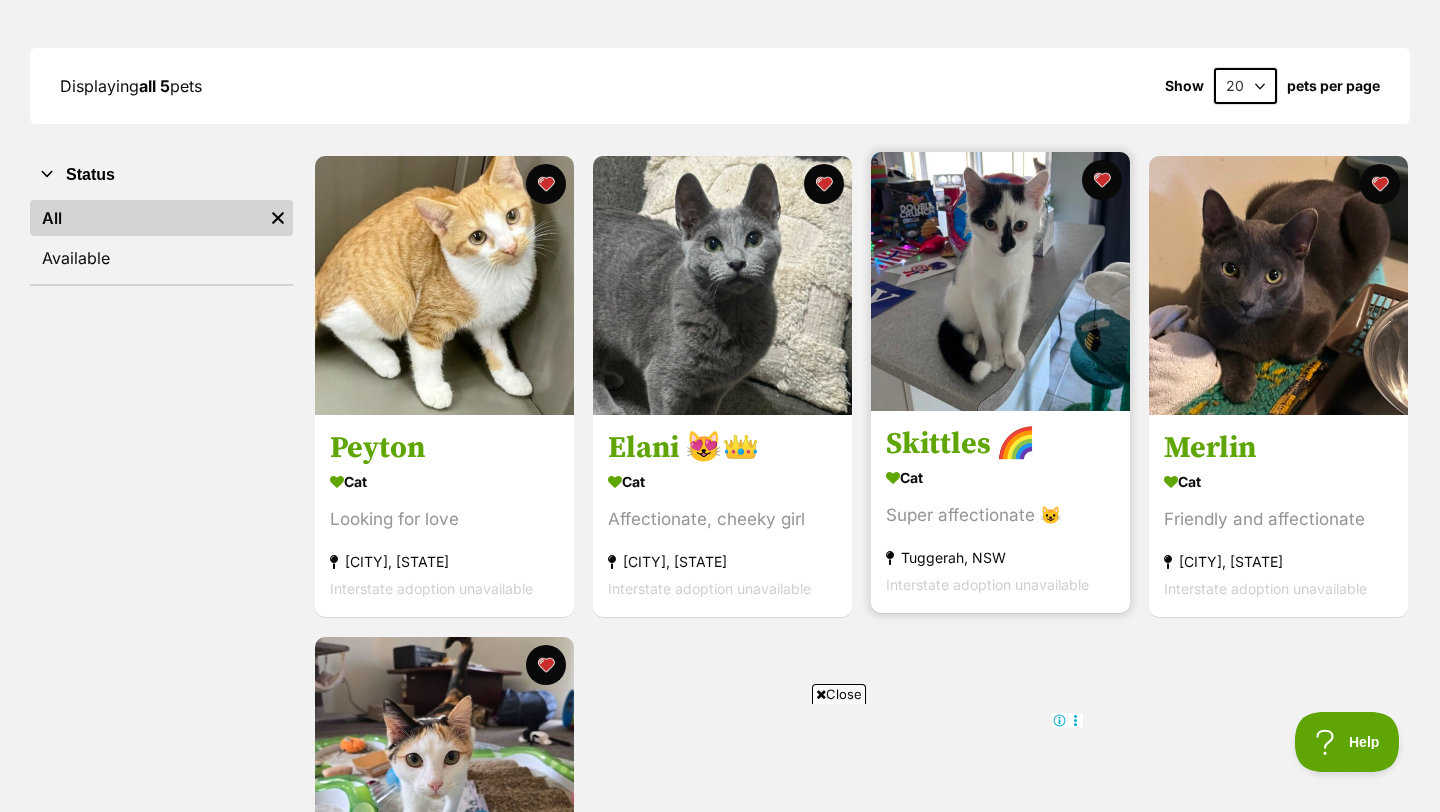 click at bounding box center [1000, 281] 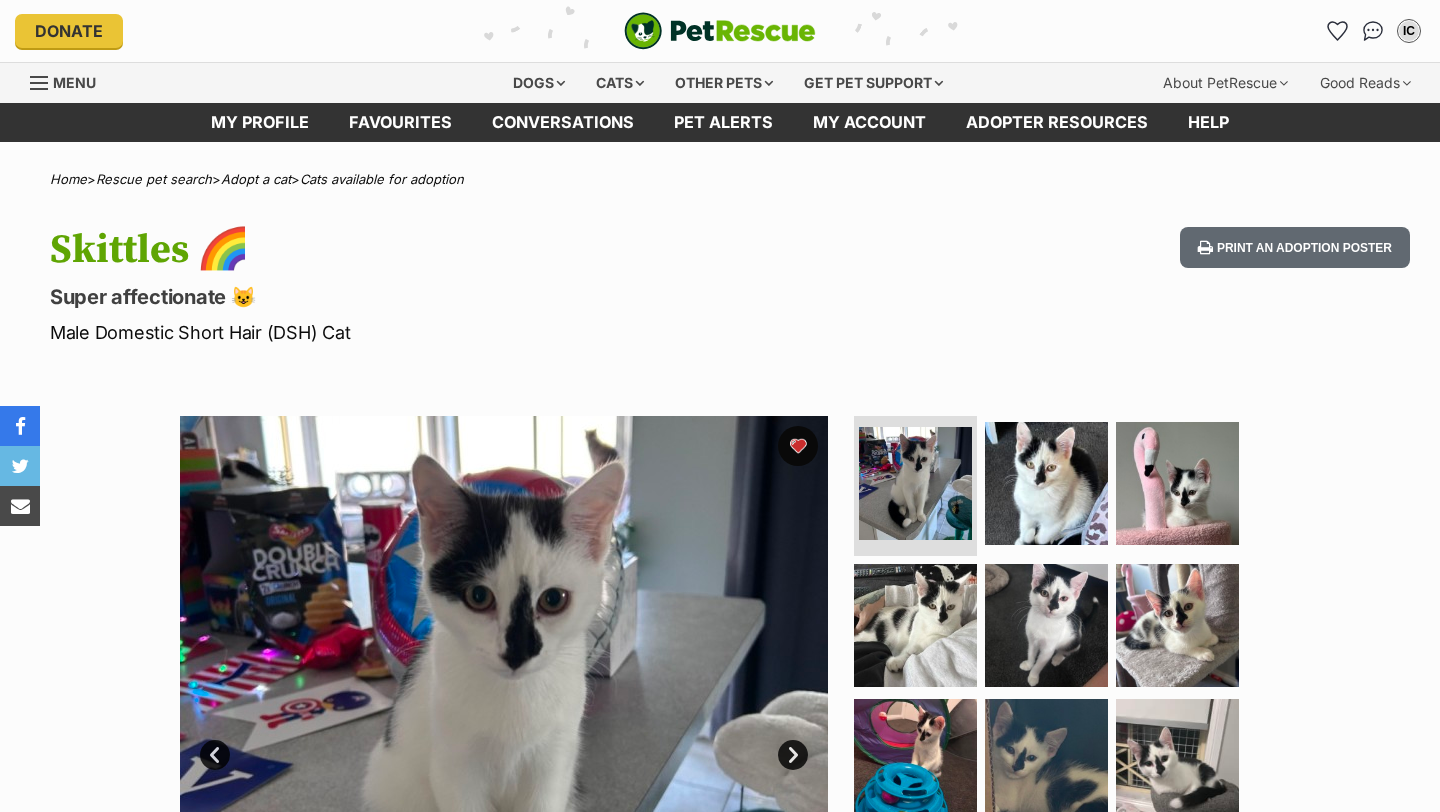 scroll, scrollTop: 0, scrollLeft: 0, axis: both 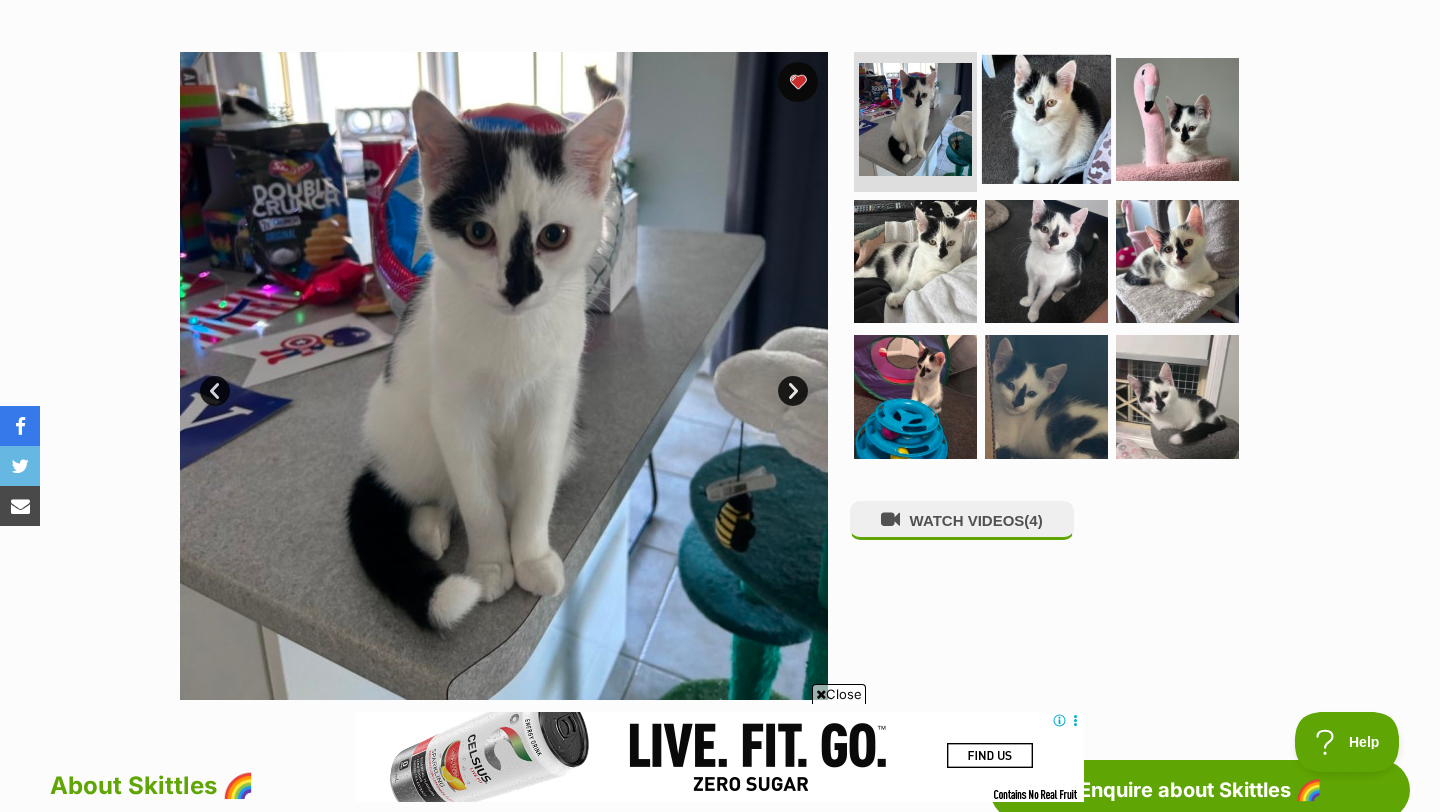 click at bounding box center (1046, 119) 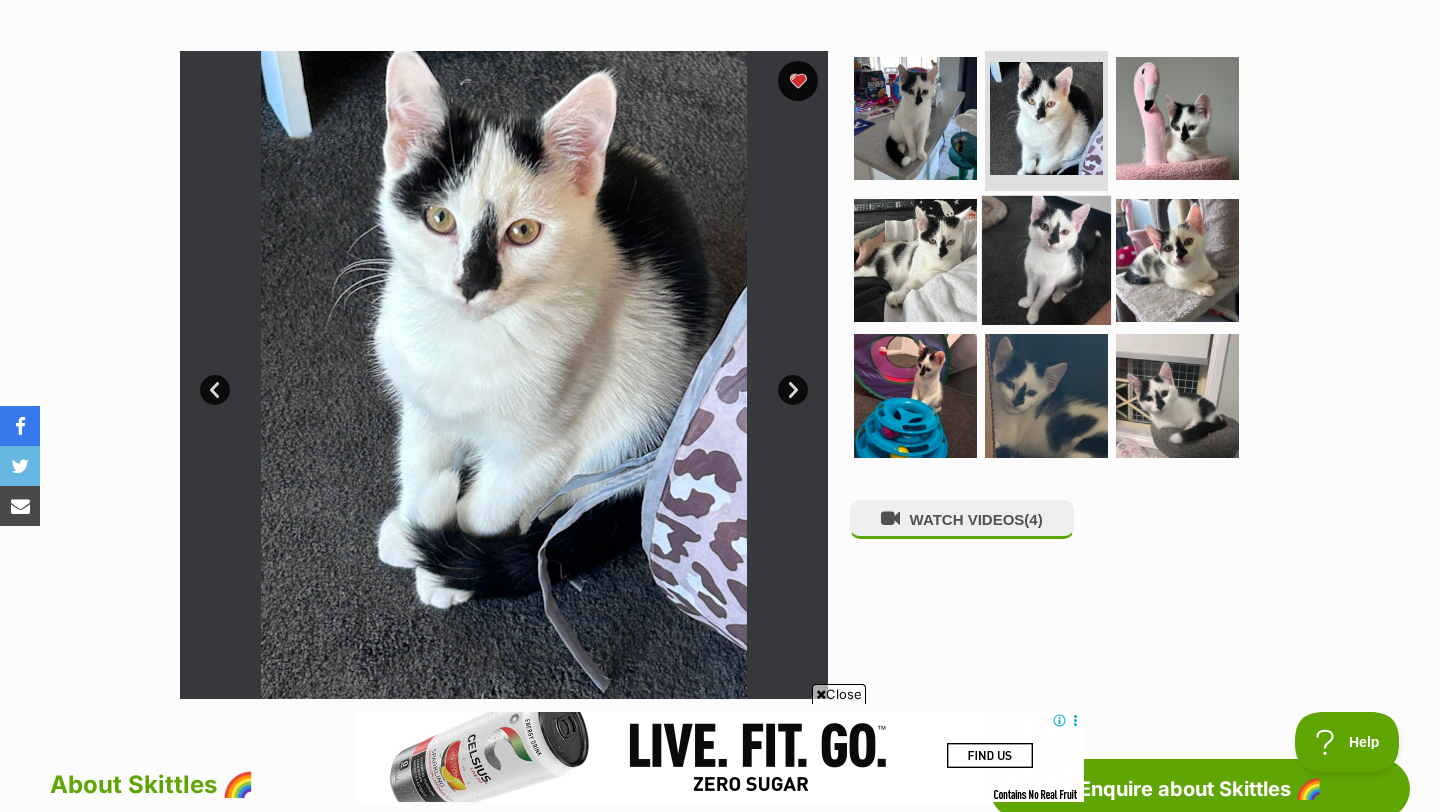 scroll, scrollTop: 400, scrollLeft: 0, axis: vertical 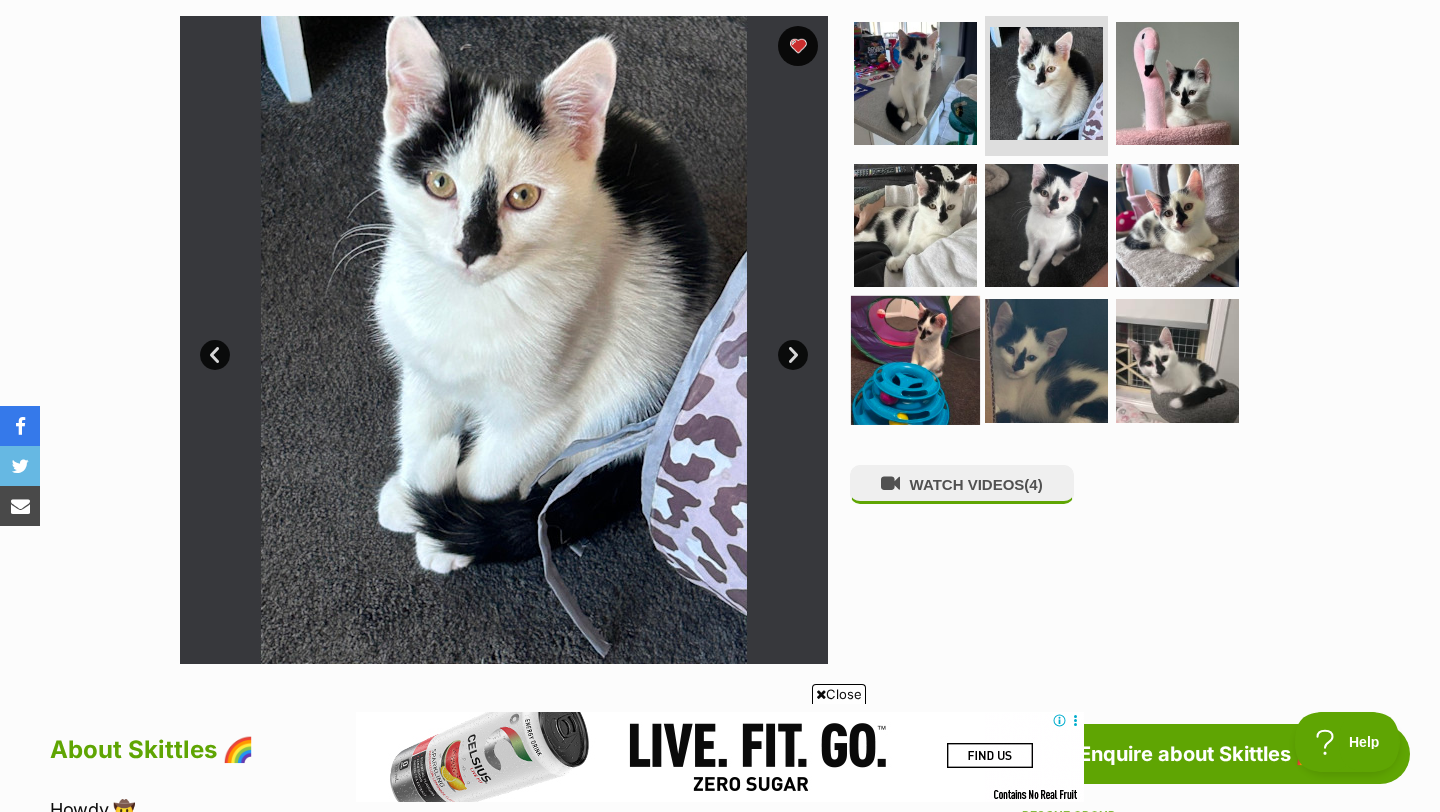click at bounding box center (915, 360) 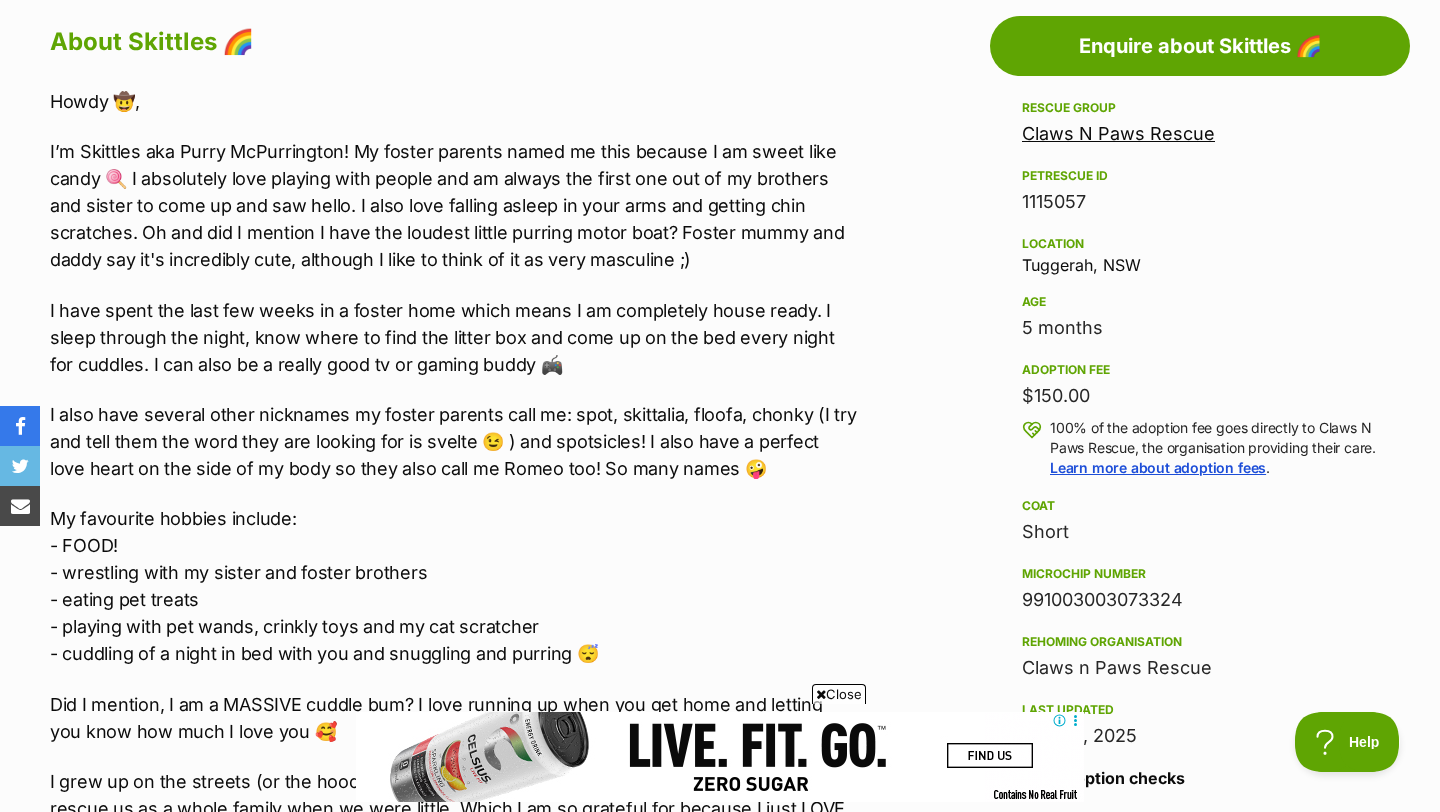 scroll, scrollTop: 1127, scrollLeft: 0, axis: vertical 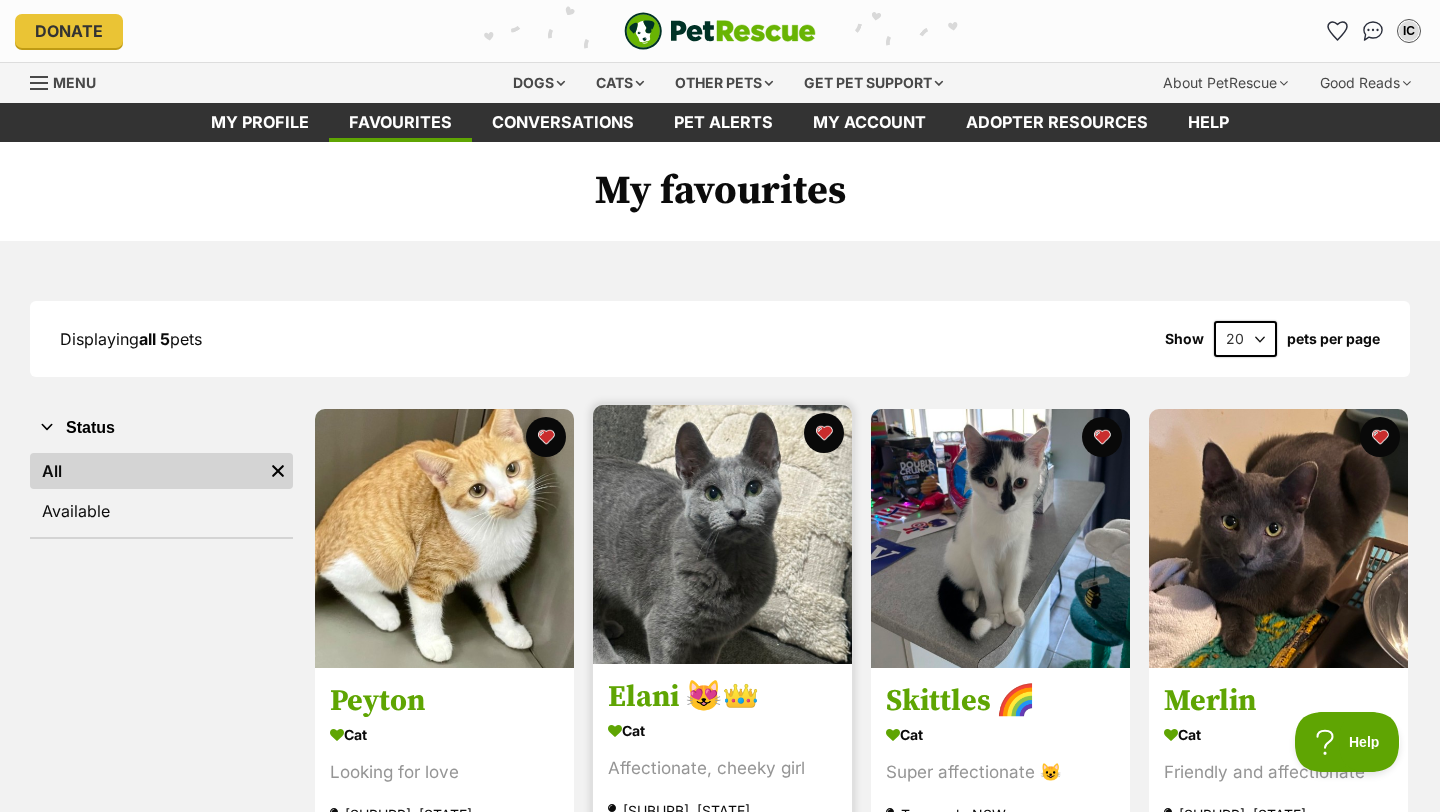 click at bounding box center [722, 534] 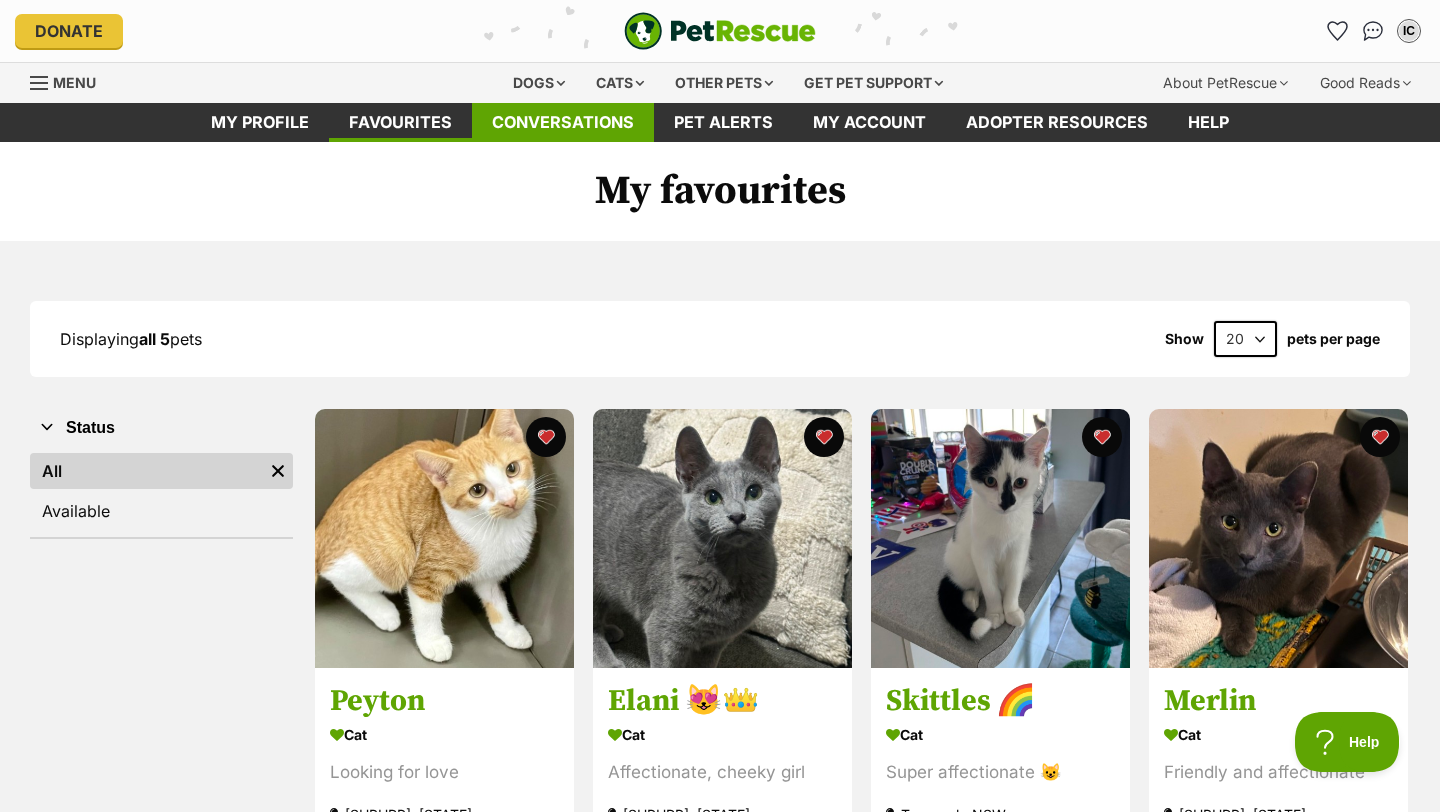 click on "Conversations" at bounding box center (563, 122) 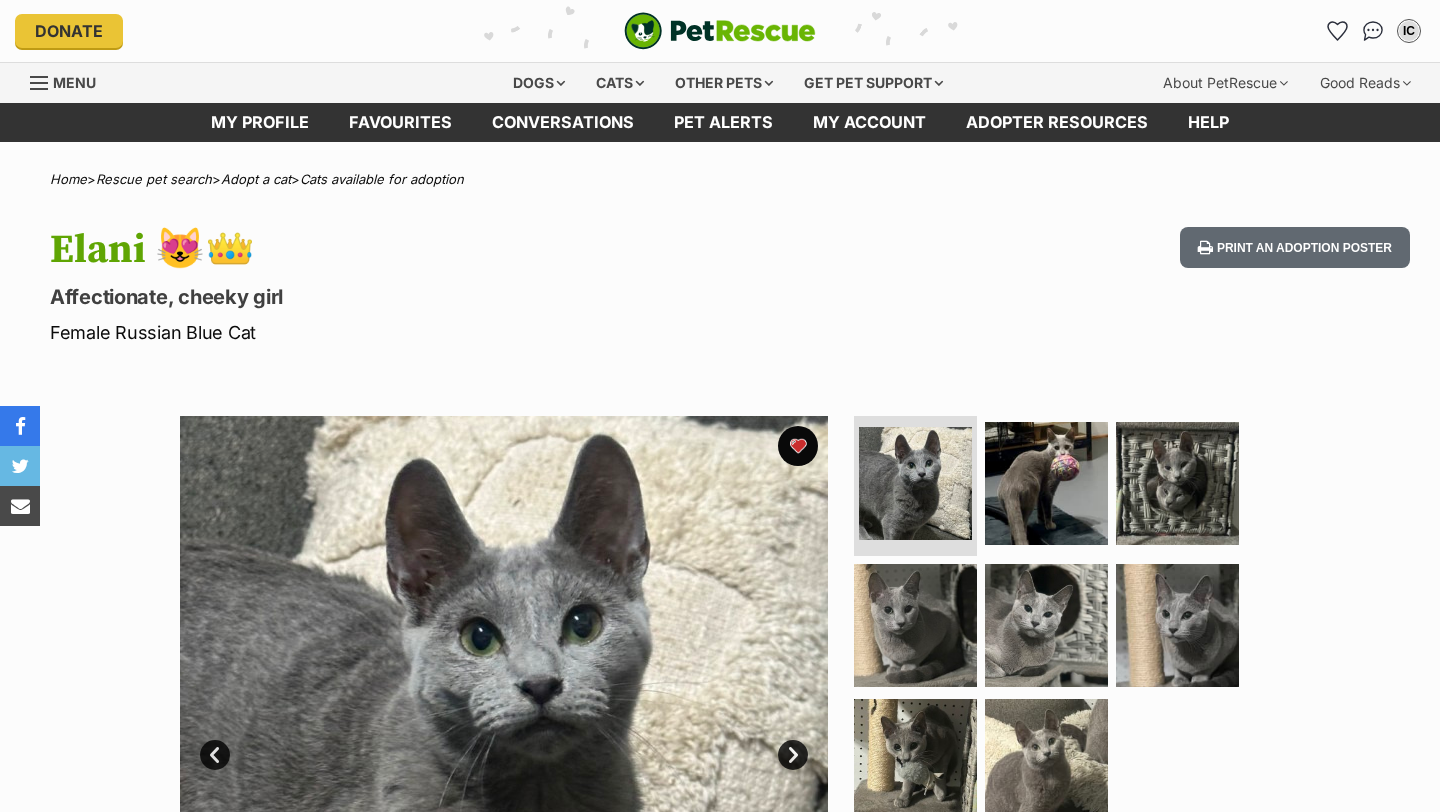 scroll, scrollTop: 319, scrollLeft: 0, axis: vertical 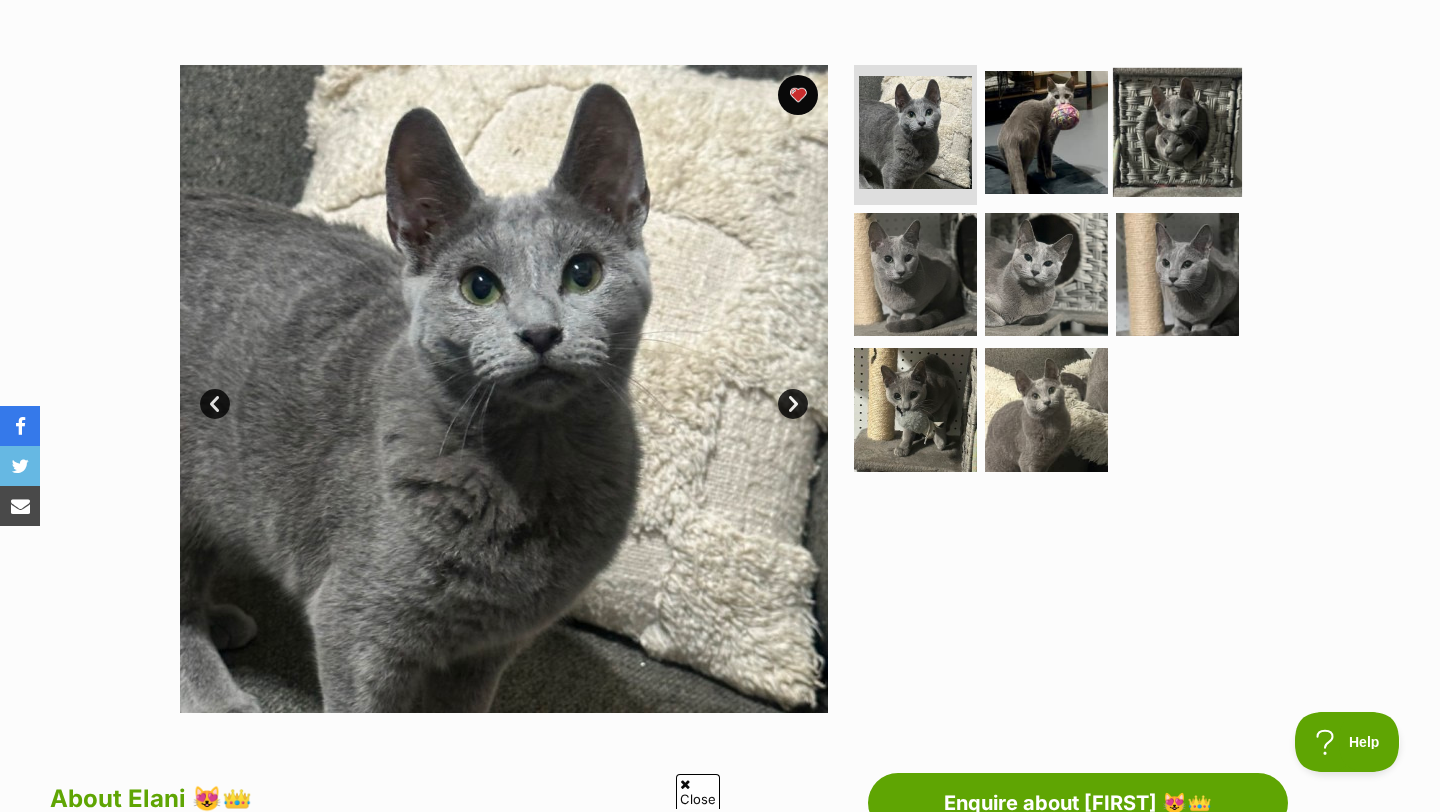 click at bounding box center [1177, 132] 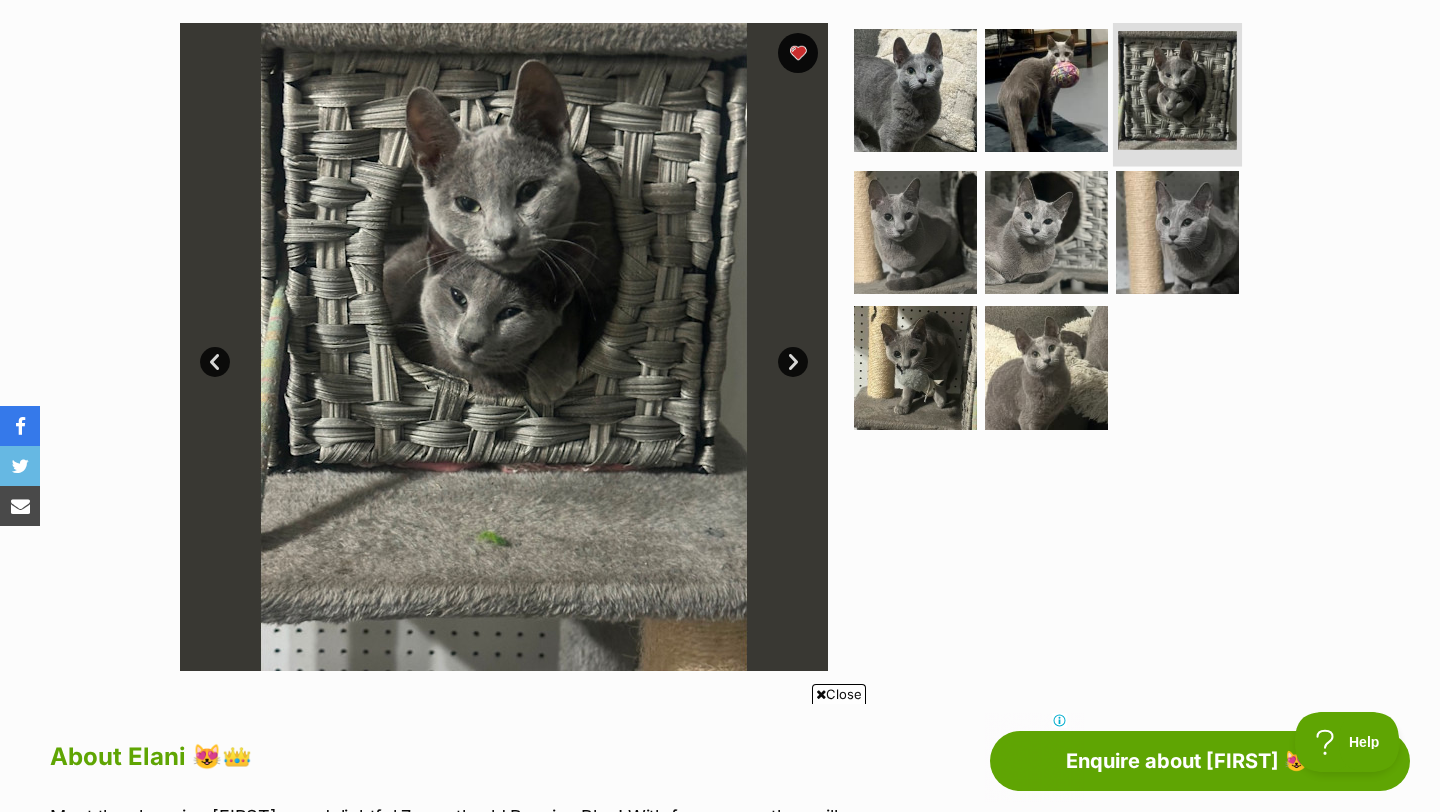 scroll, scrollTop: 415, scrollLeft: 0, axis: vertical 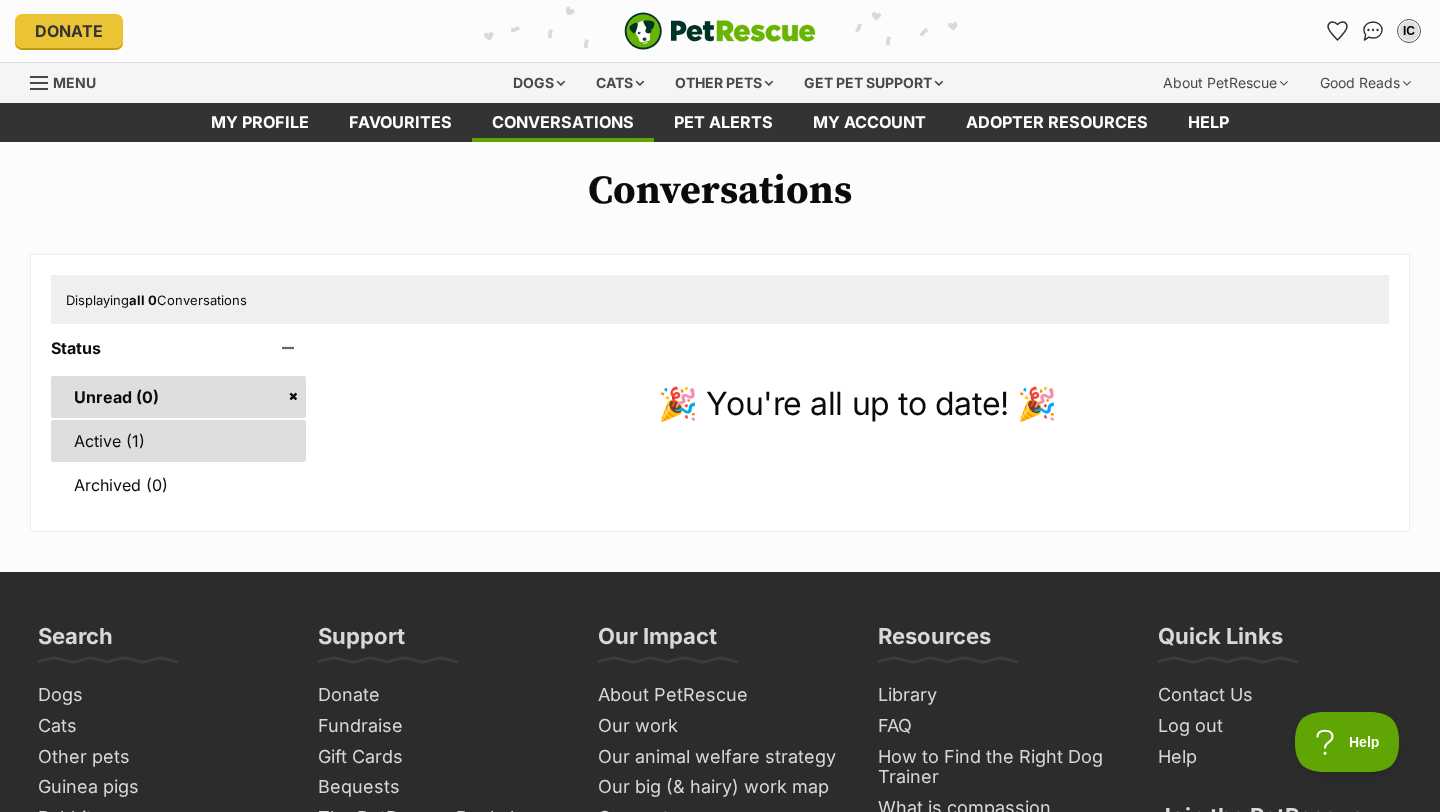 click on "Active (1)" at bounding box center (178, 441) 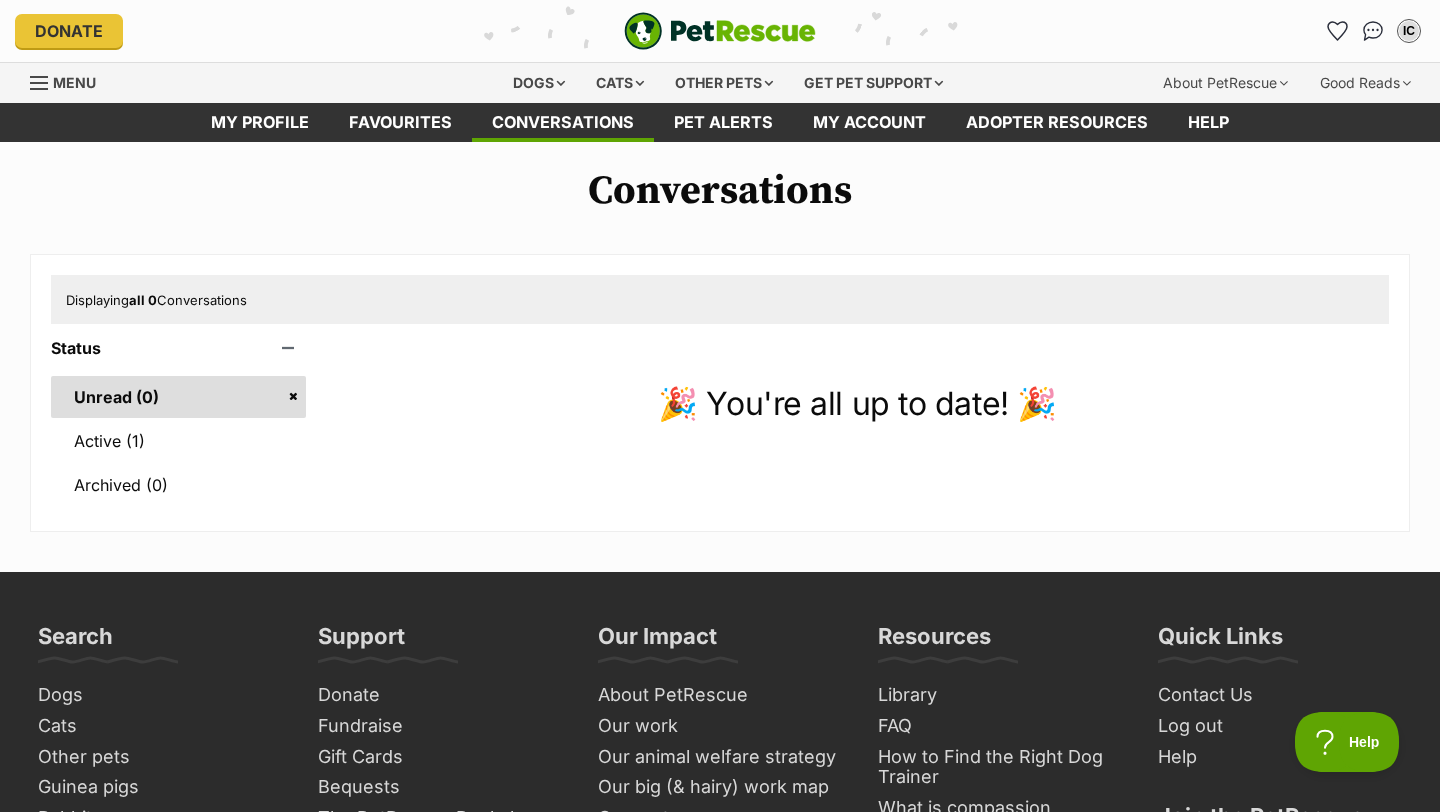 scroll, scrollTop: 0, scrollLeft: 0, axis: both 